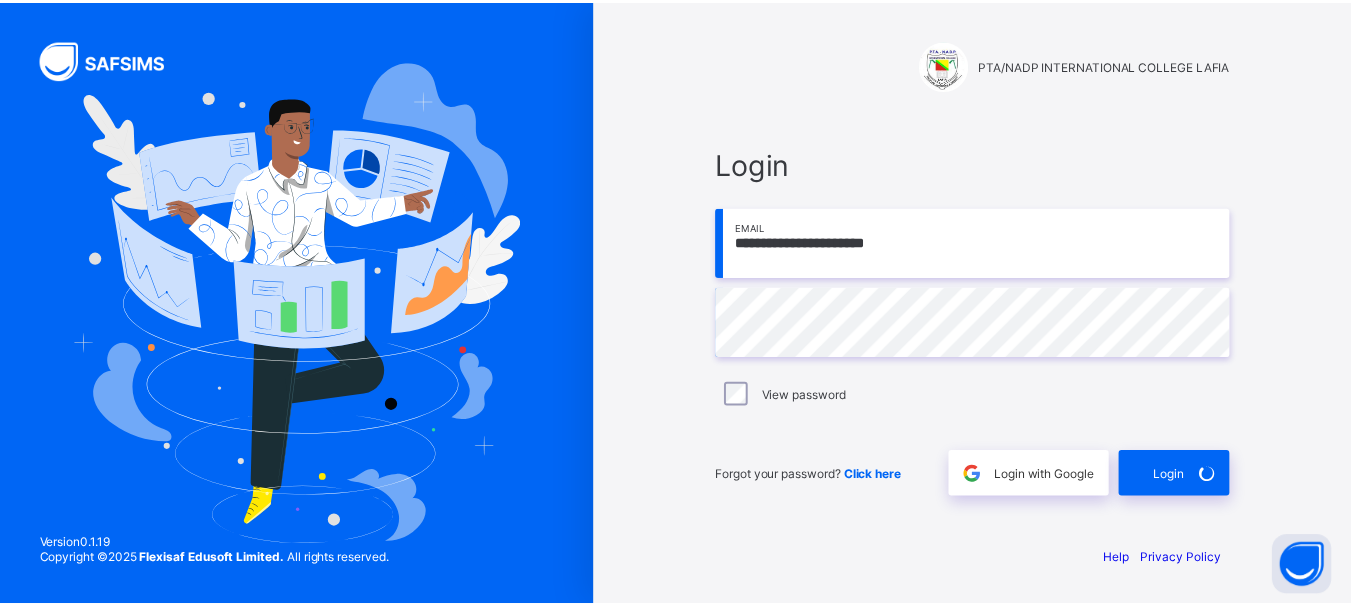 scroll, scrollTop: 0, scrollLeft: 0, axis: both 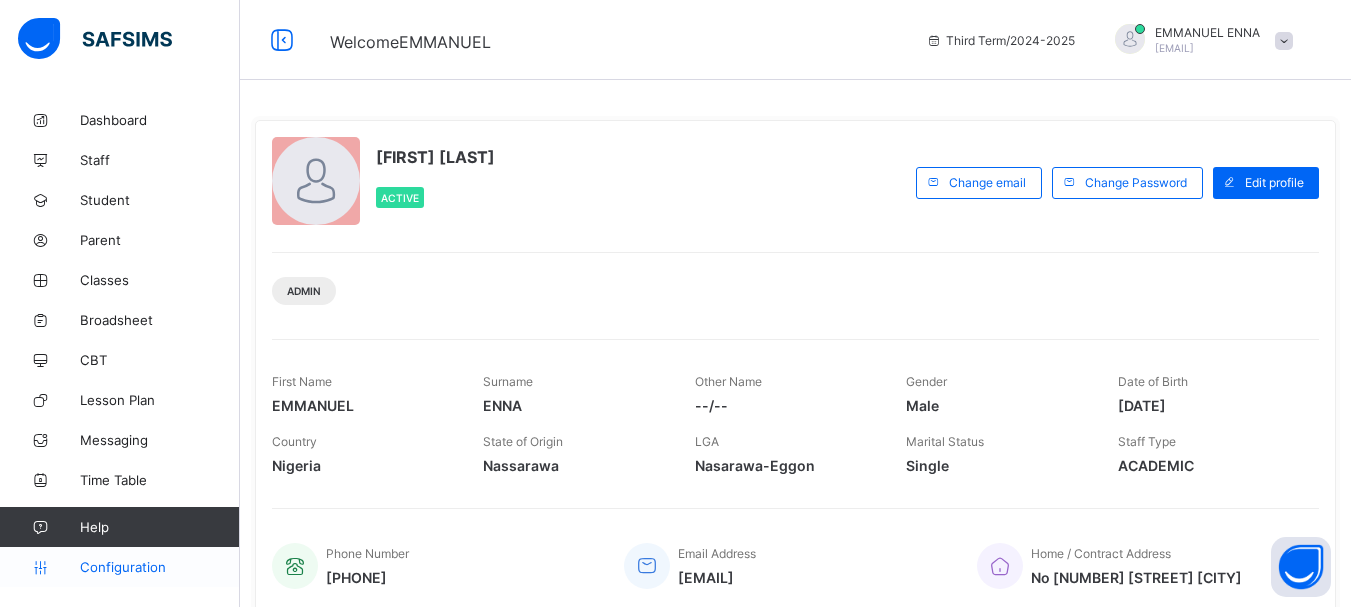 click on "Configuration" at bounding box center (159, 567) 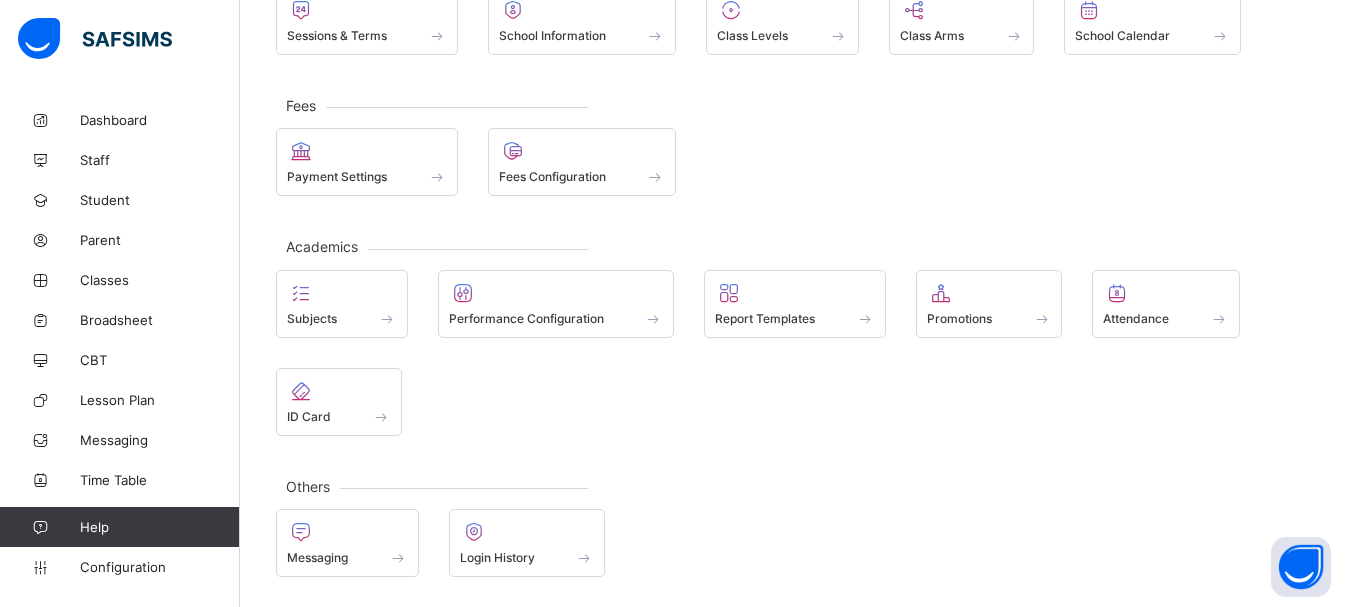 scroll, scrollTop: 0, scrollLeft: 0, axis: both 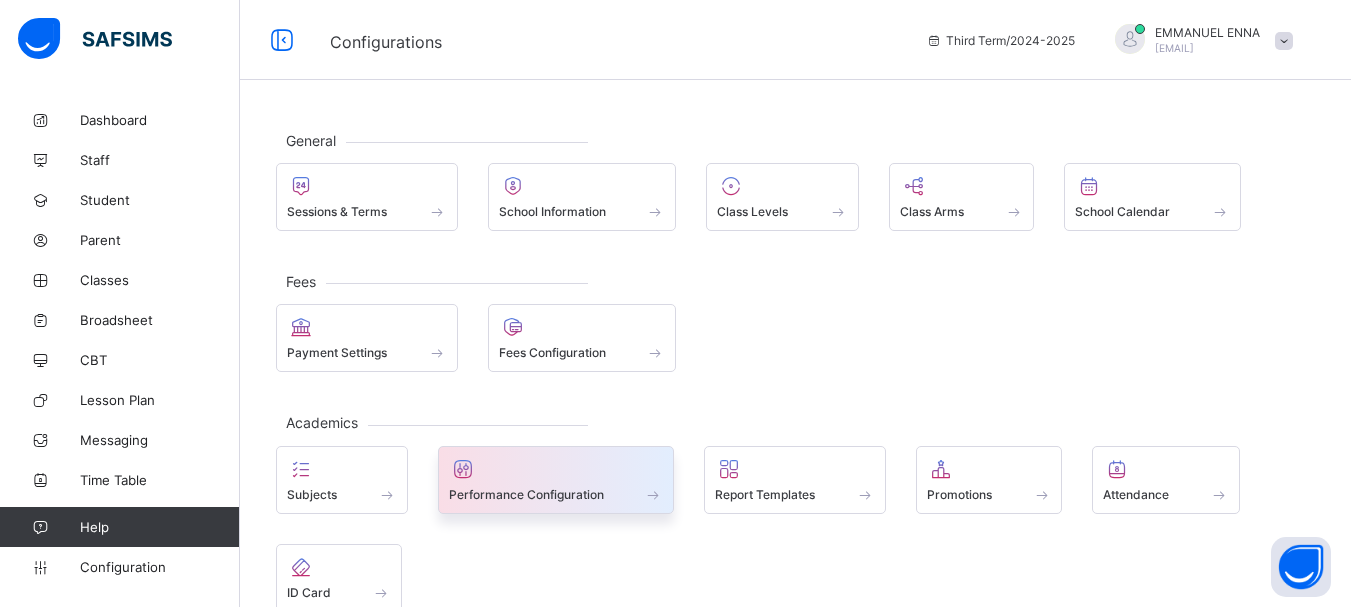 click on "Performance Configuration" at bounding box center (556, 480) 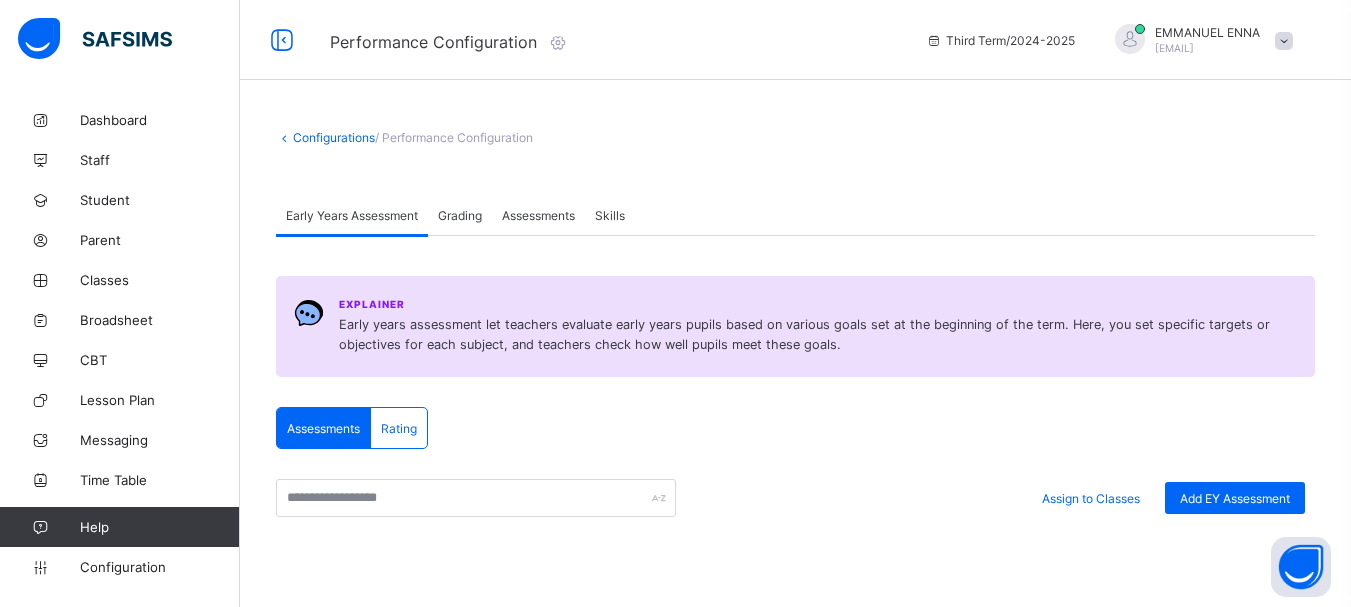 click on "Grading" at bounding box center [460, 215] 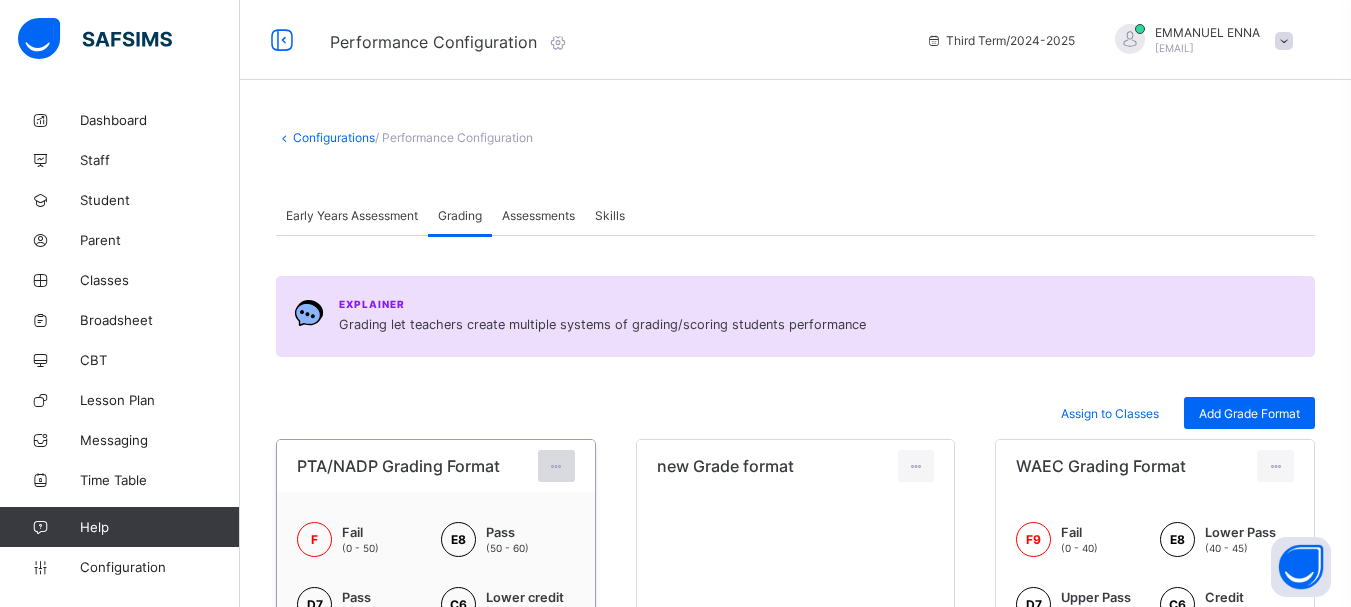 click at bounding box center [556, 466] 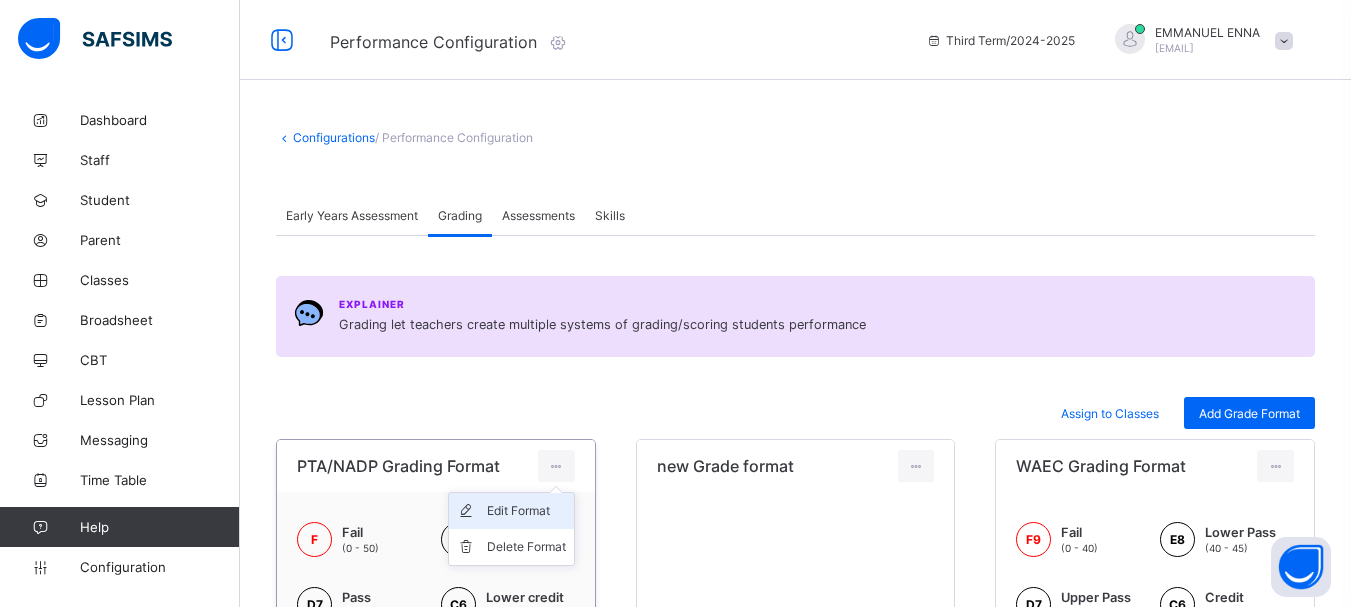 click on "Edit Format" at bounding box center [526, 511] 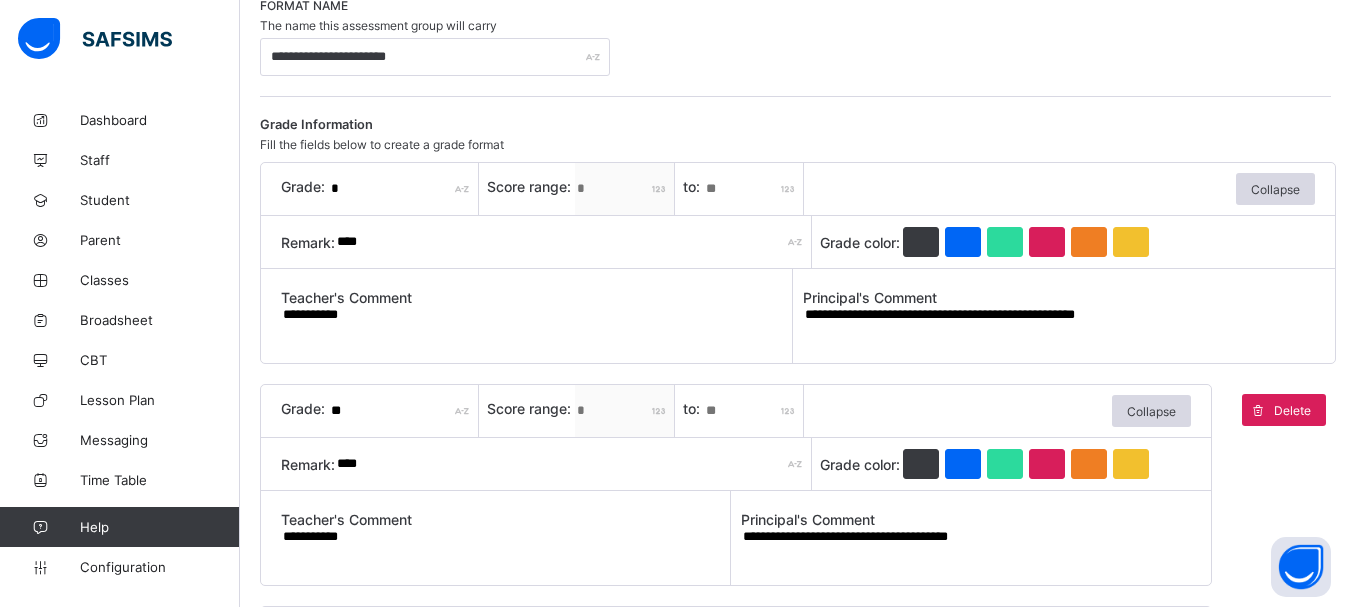 scroll, scrollTop: 170, scrollLeft: 0, axis: vertical 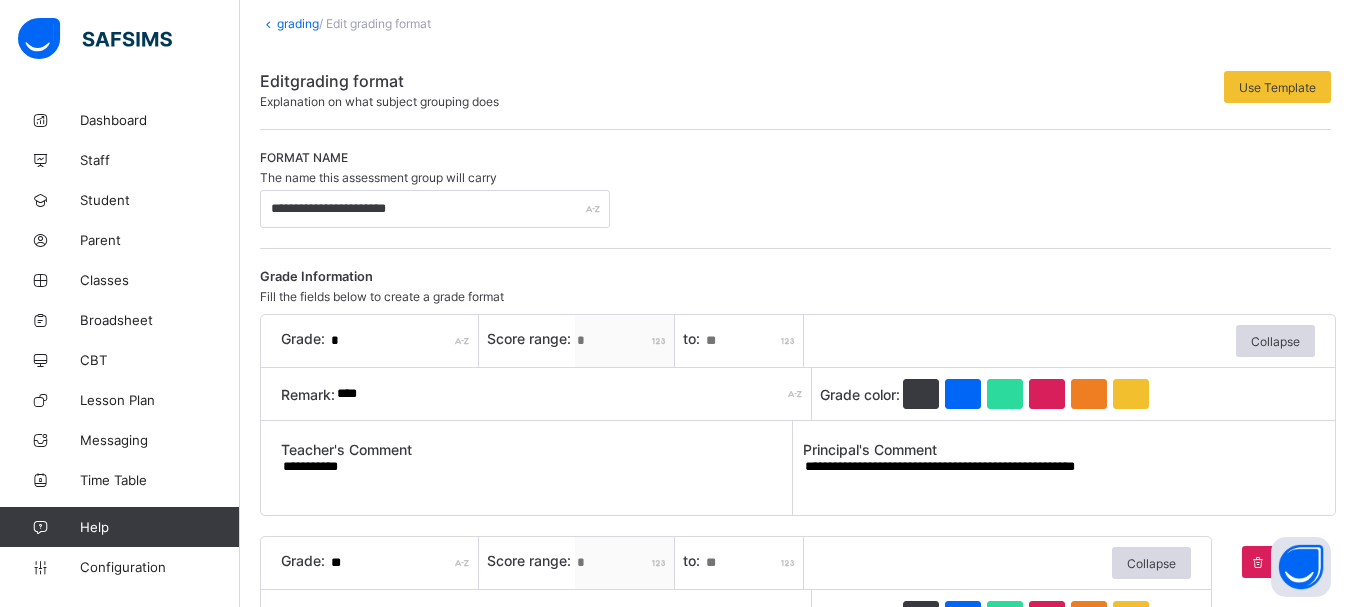 click on "**" at bounding box center [754, 341] 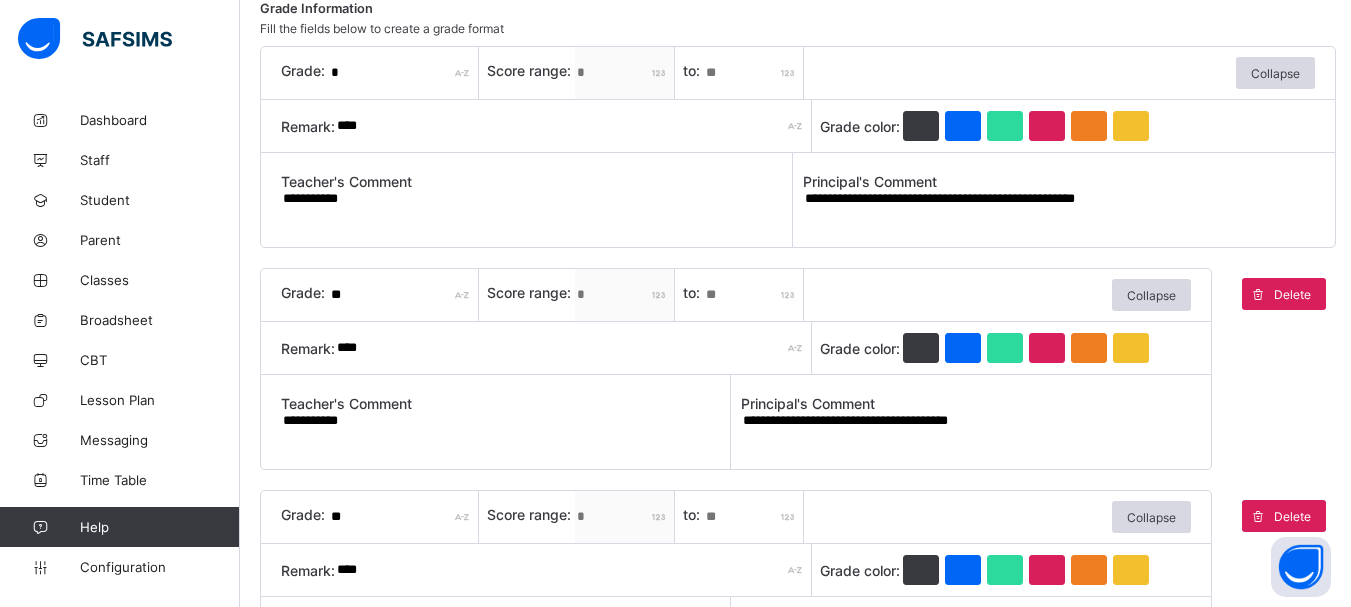 scroll, scrollTop: 357, scrollLeft: 0, axis: vertical 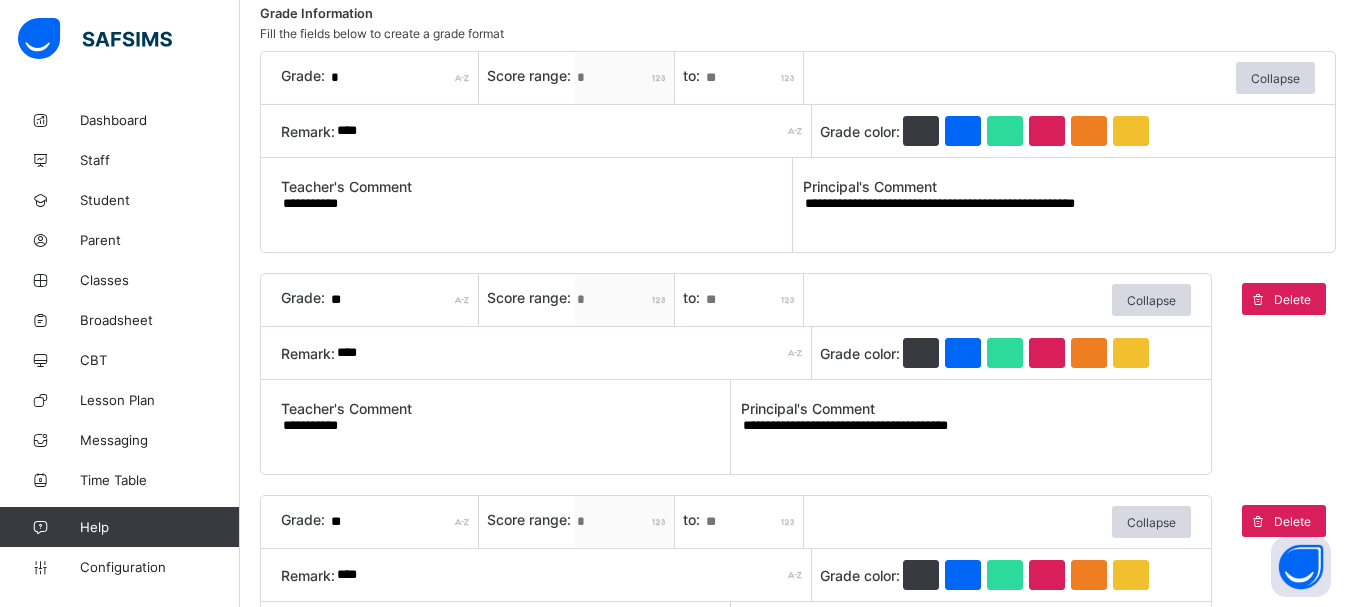 drag, startPoint x: 1252, startPoint y: 207, endPoint x: 1074, endPoint y: 205, distance: 178.01123 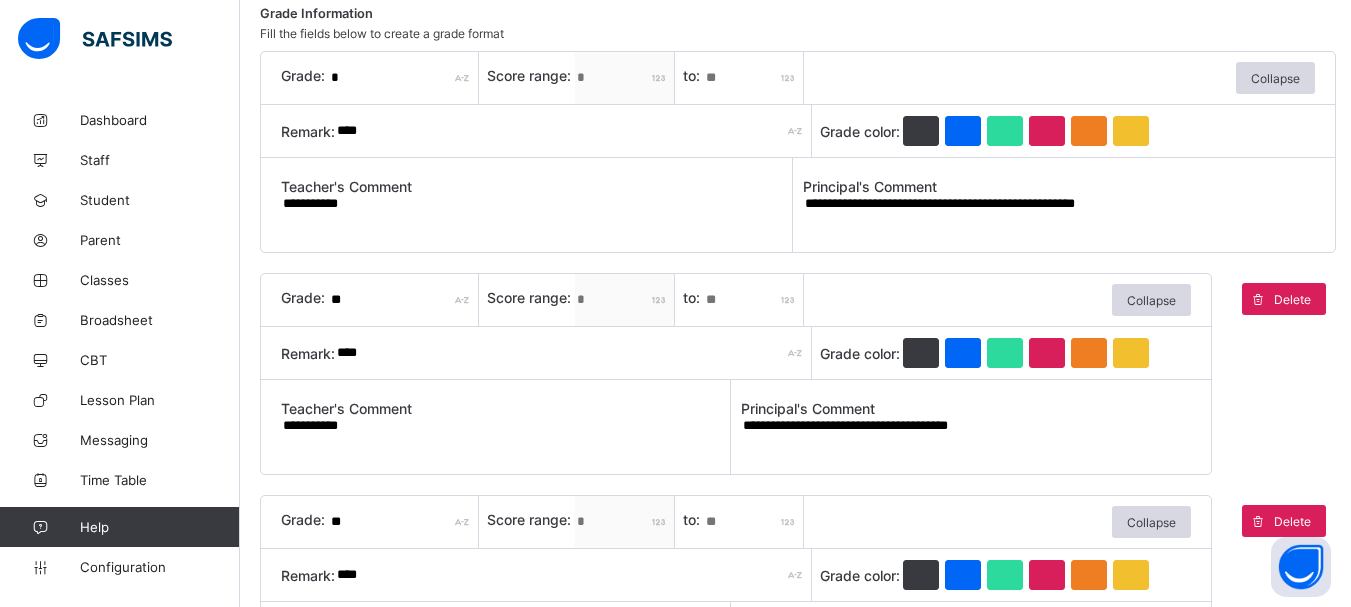 click on "**********" at bounding box center (1059, 212) 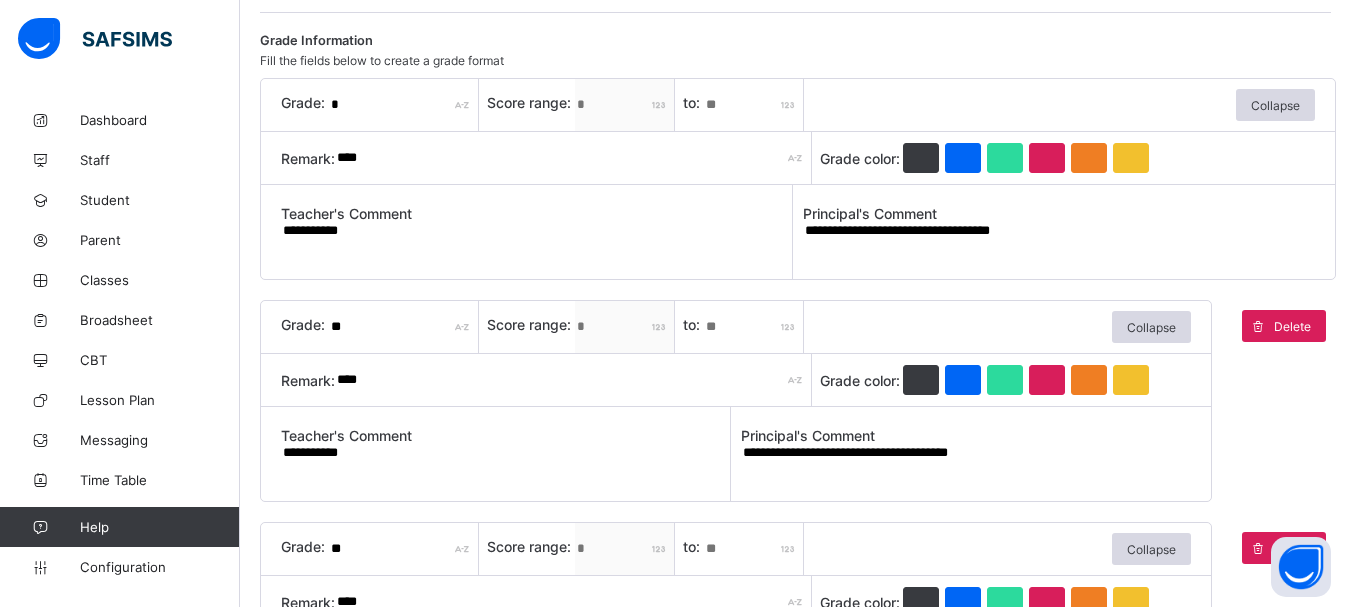 scroll, scrollTop: 326, scrollLeft: 0, axis: vertical 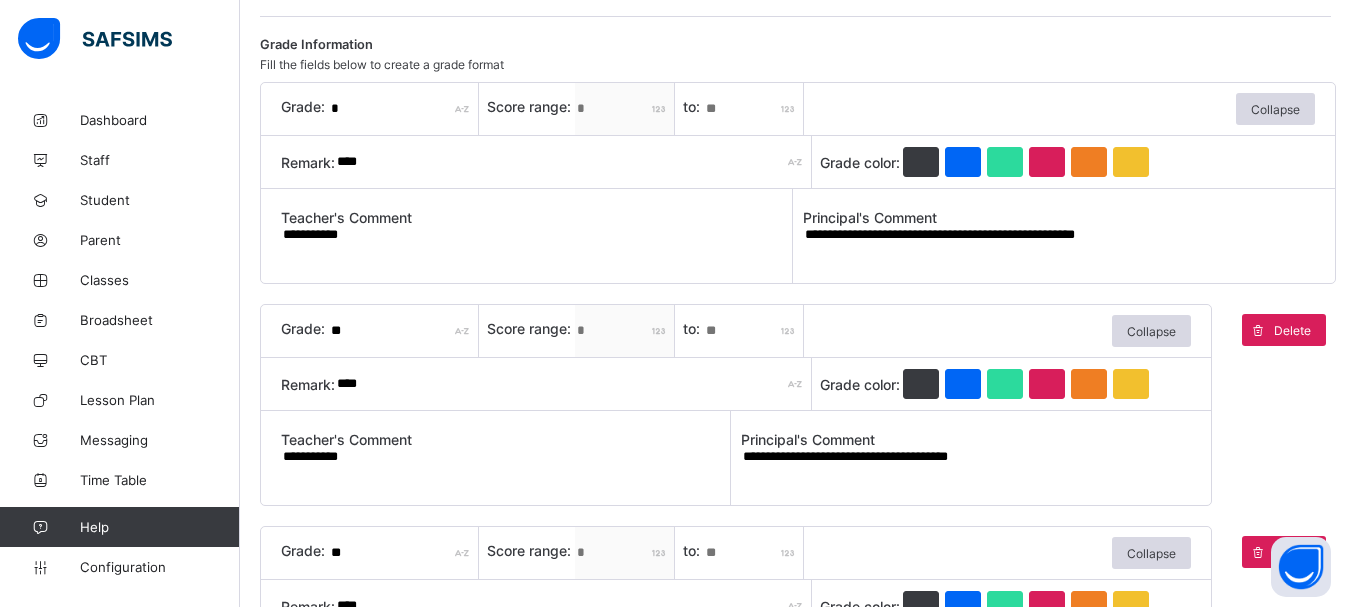 click on "**********" at bounding box center [1059, 243] 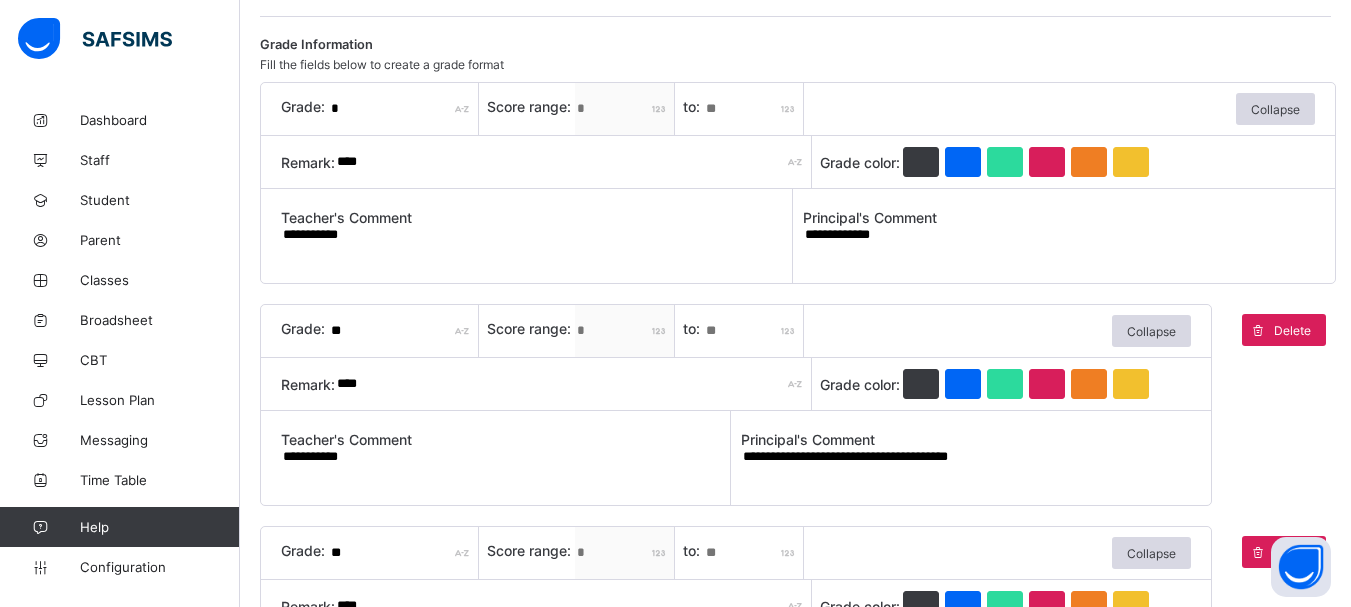 type on "**********" 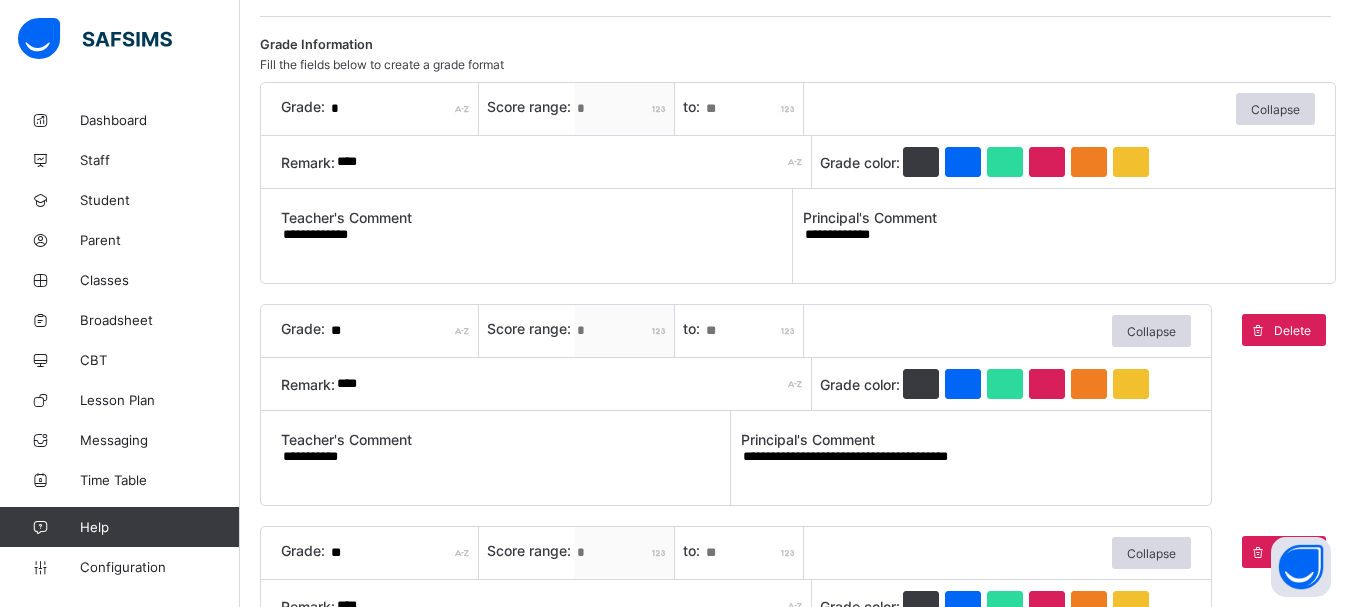 paste on "**********" 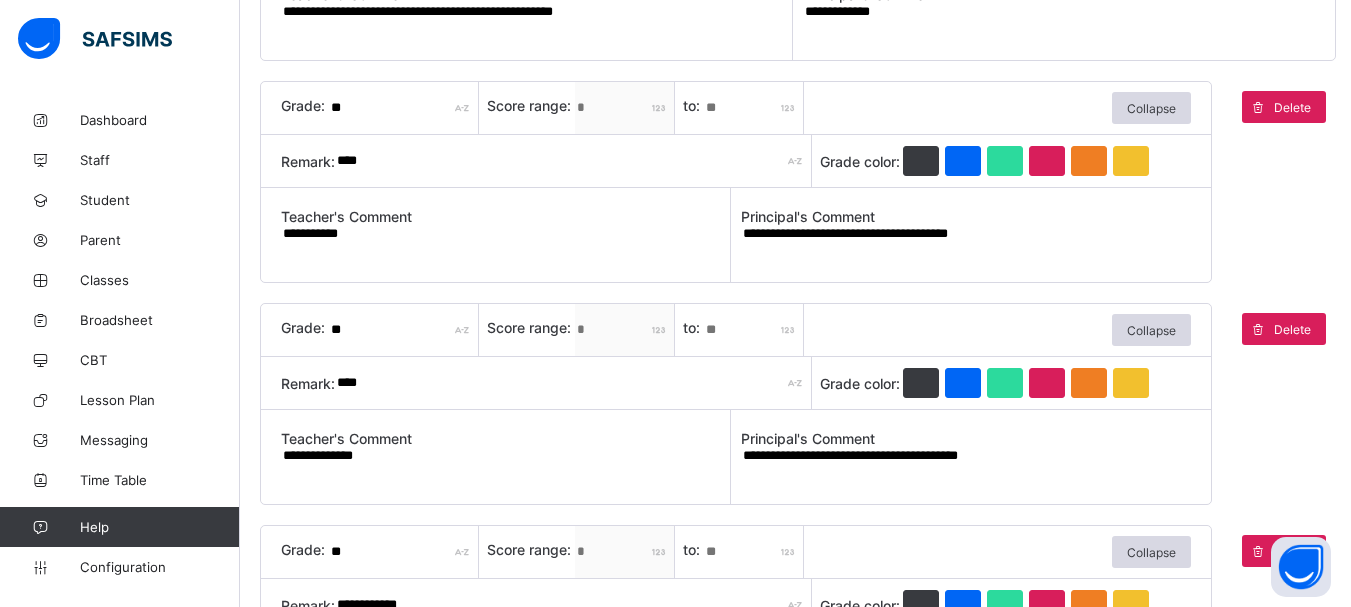 scroll, scrollTop: 545, scrollLeft: 0, axis: vertical 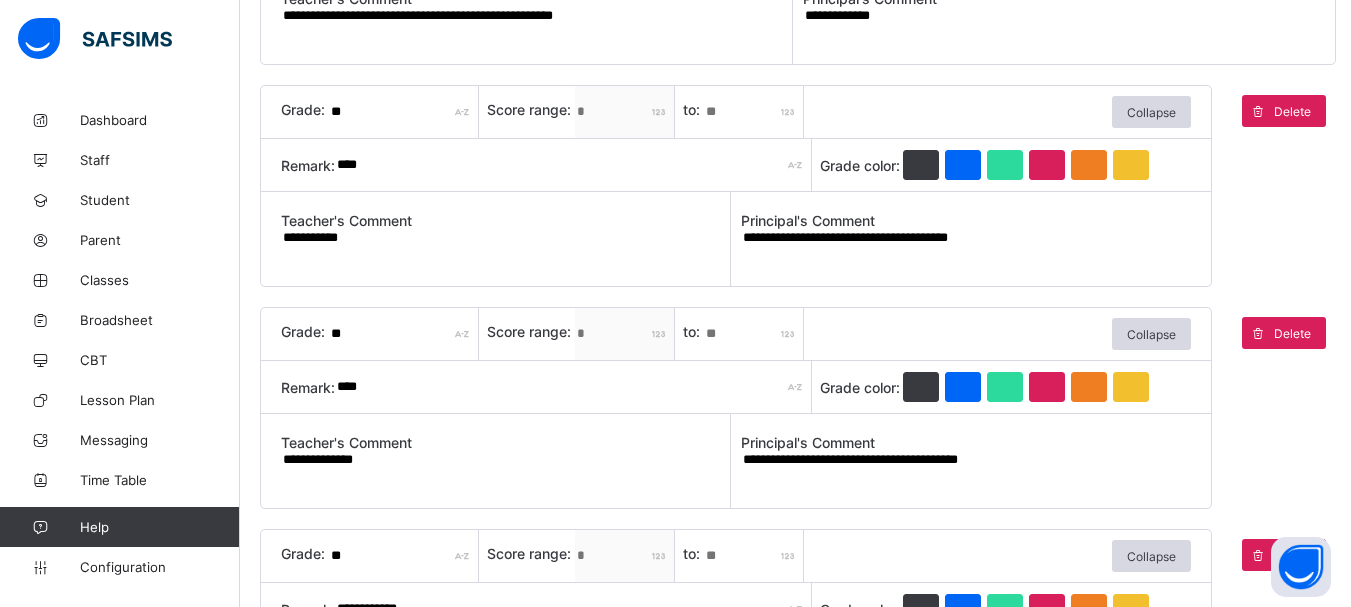 type on "**********" 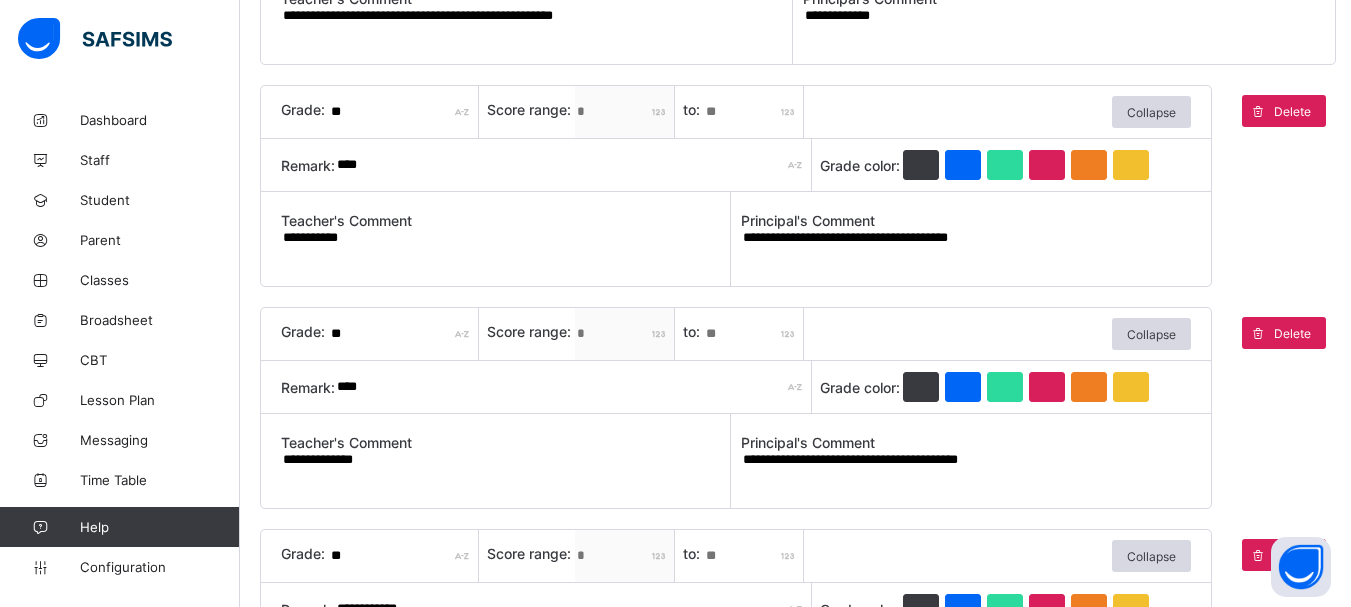 drag, startPoint x: 1067, startPoint y: 246, endPoint x: 838, endPoint y: 245, distance: 229.00218 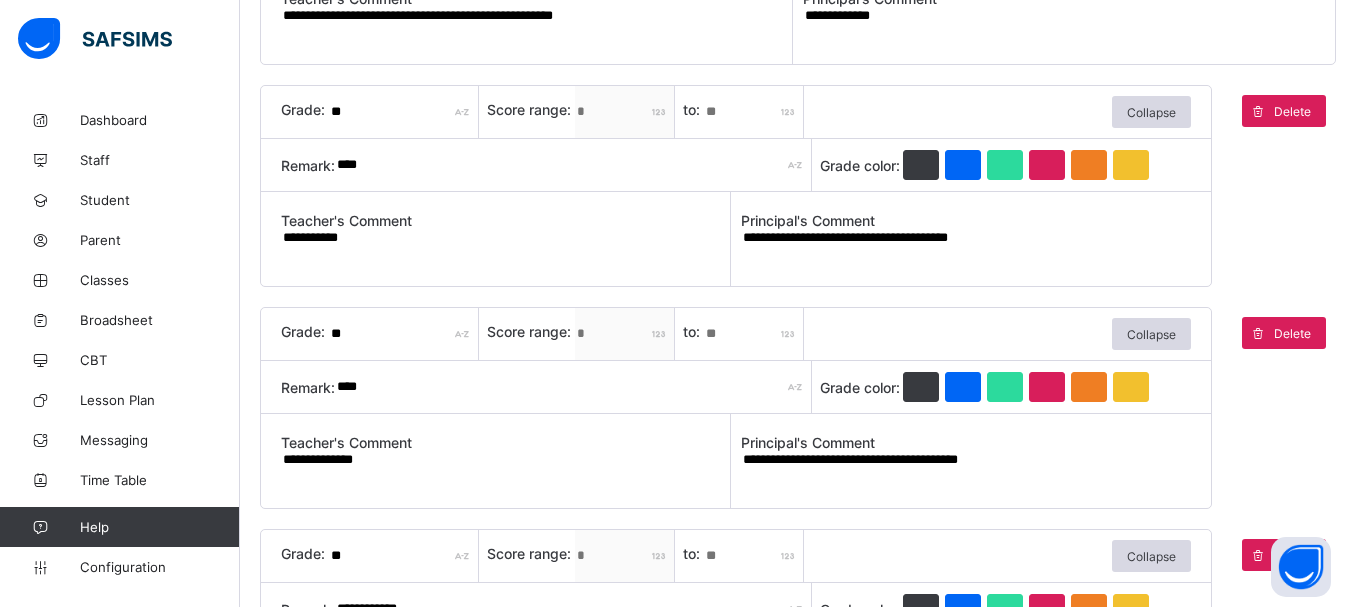 click on "**********" at bounding box center (966, 246) 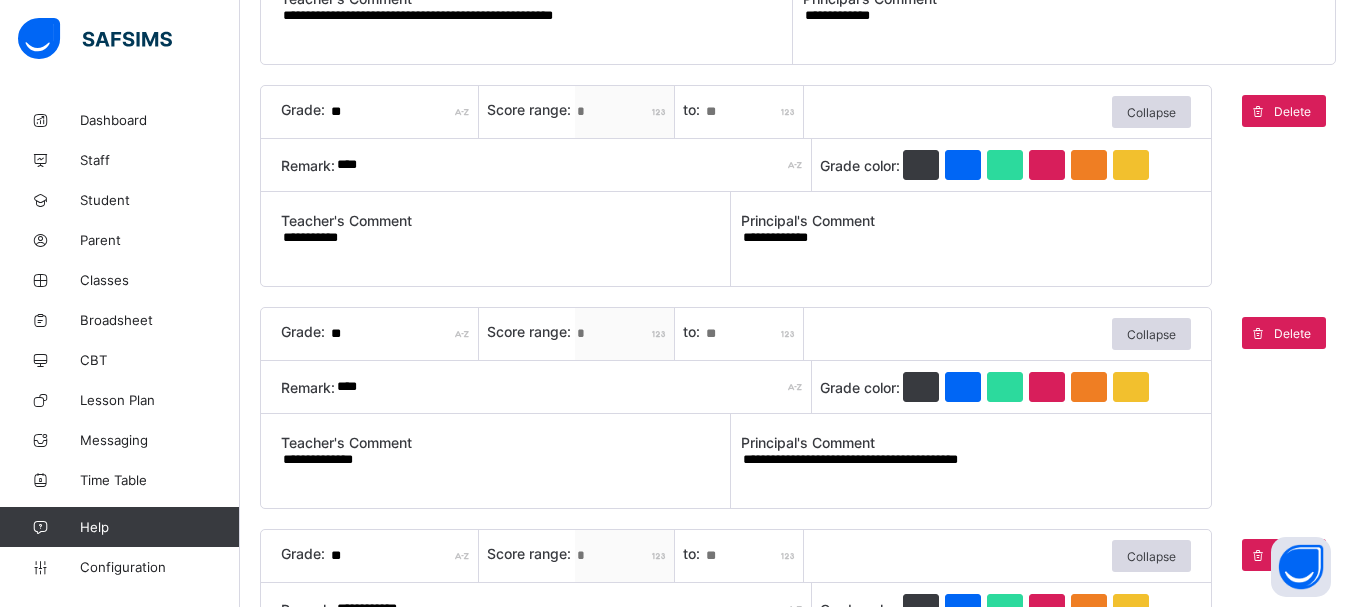 type on "**********" 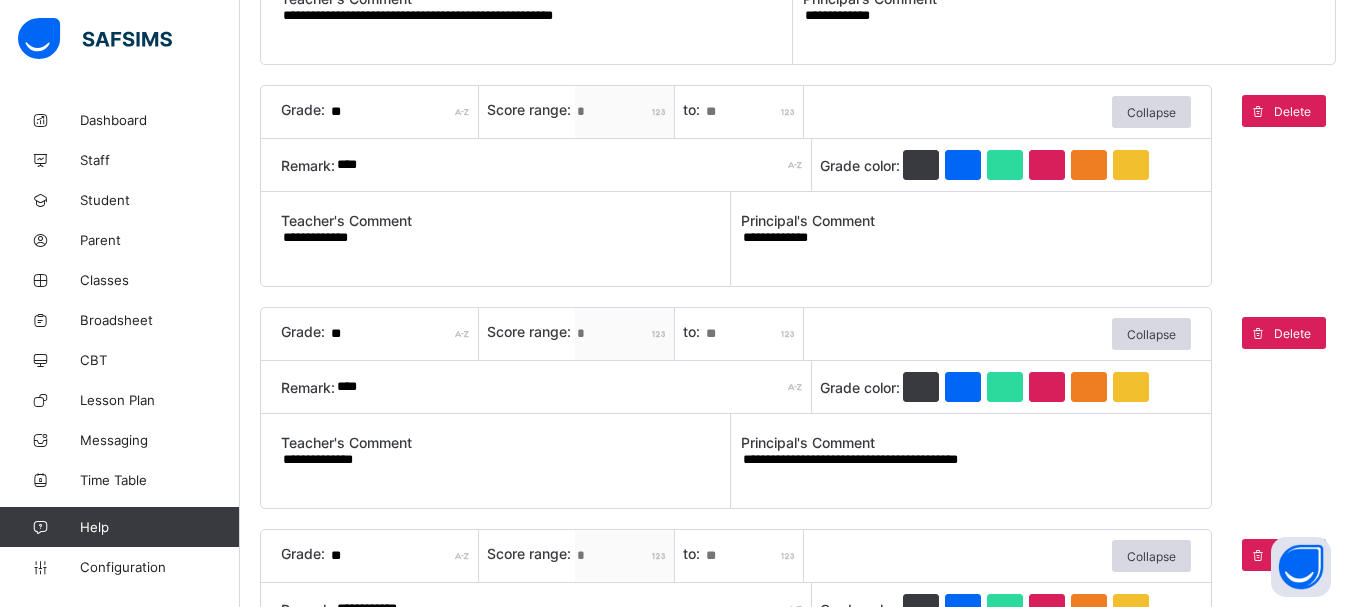 paste on "**********" 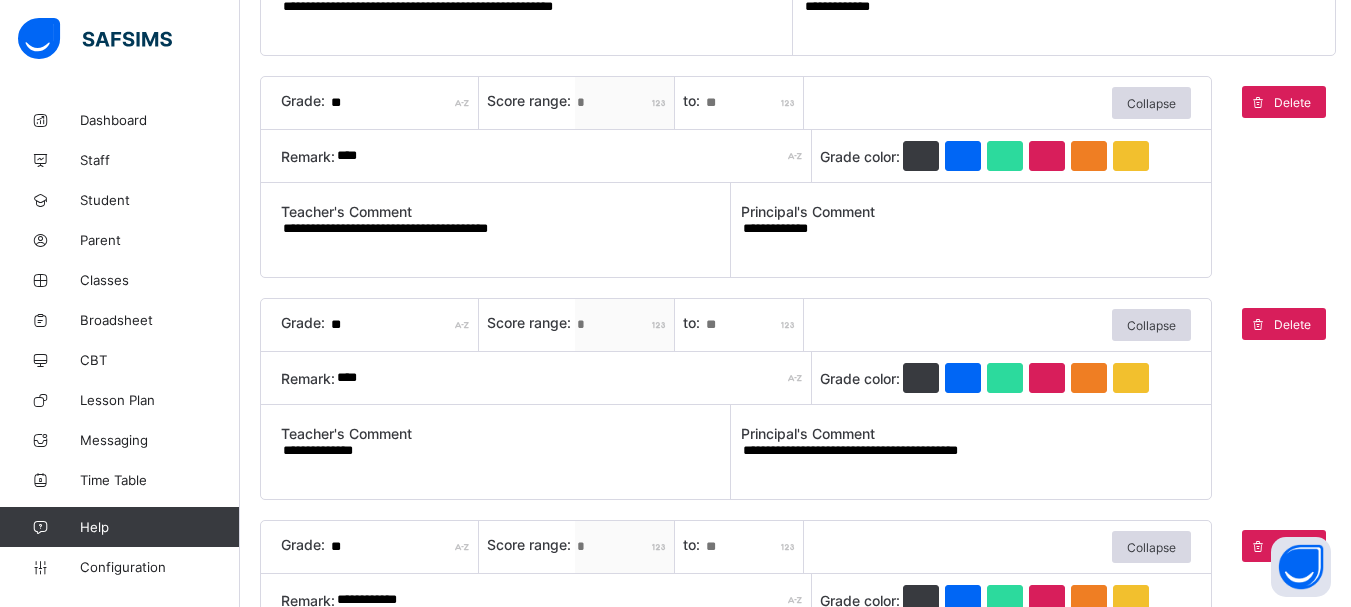 scroll, scrollTop: 549, scrollLeft: 0, axis: vertical 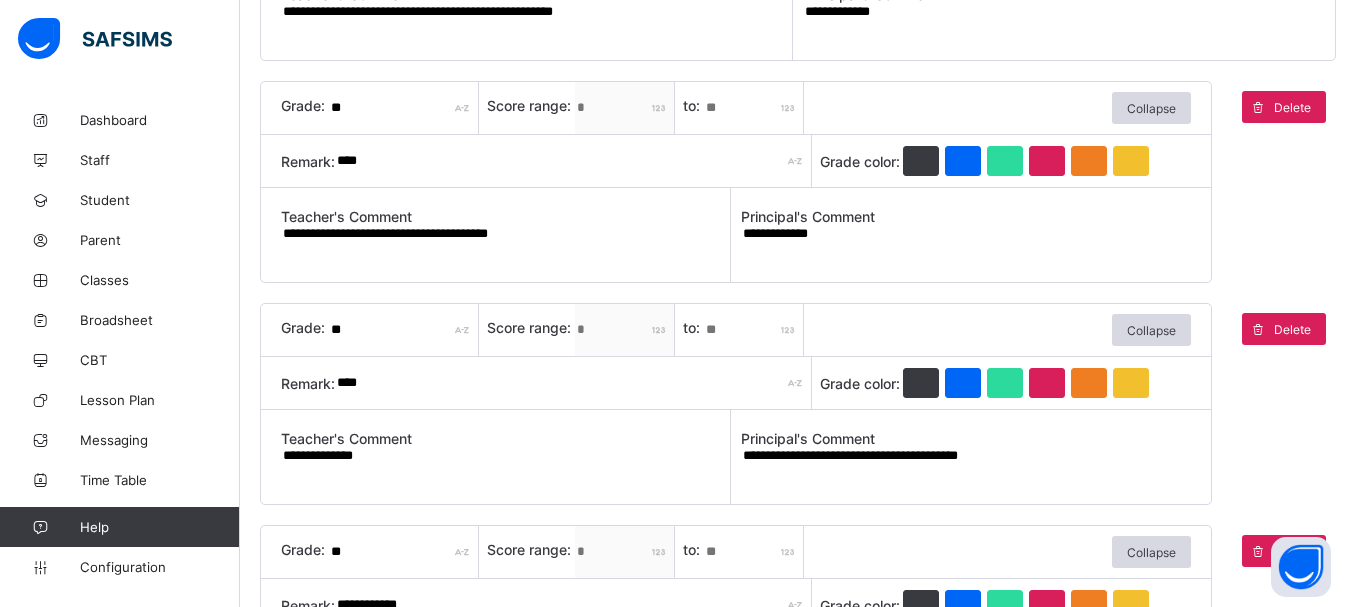 drag, startPoint x: 315, startPoint y: 235, endPoint x: 256, endPoint y: 240, distance: 59.211487 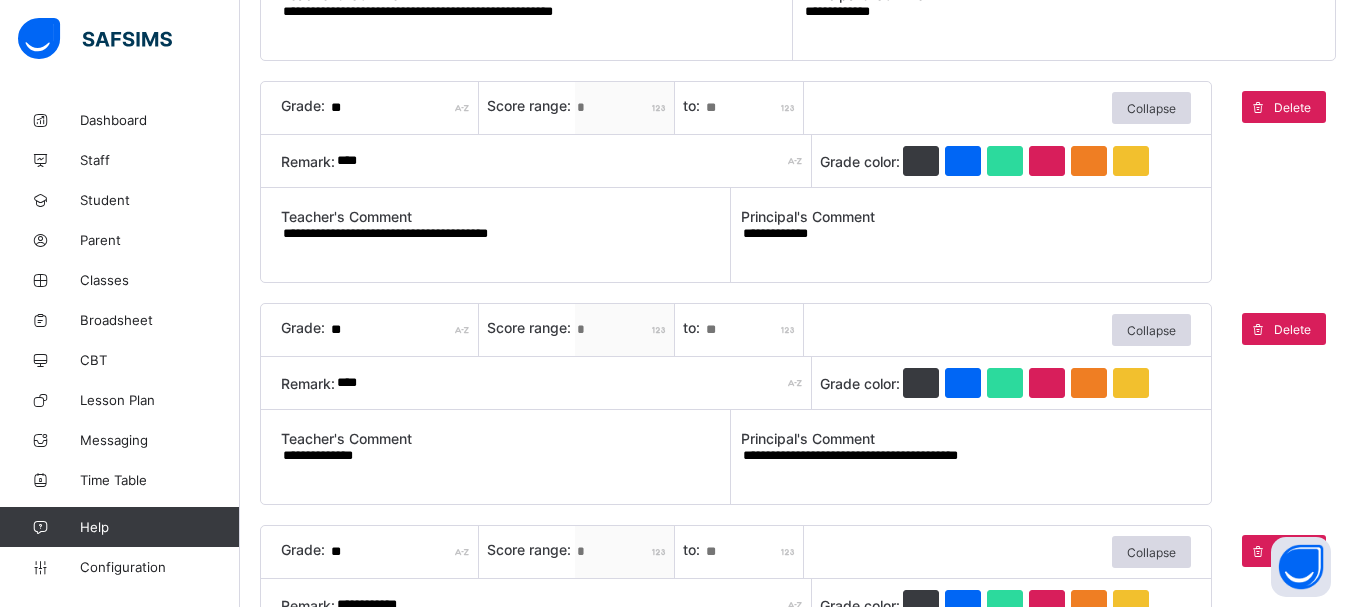 drag, startPoint x: 773, startPoint y: 236, endPoint x: 727, endPoint y: 236, distance: 46 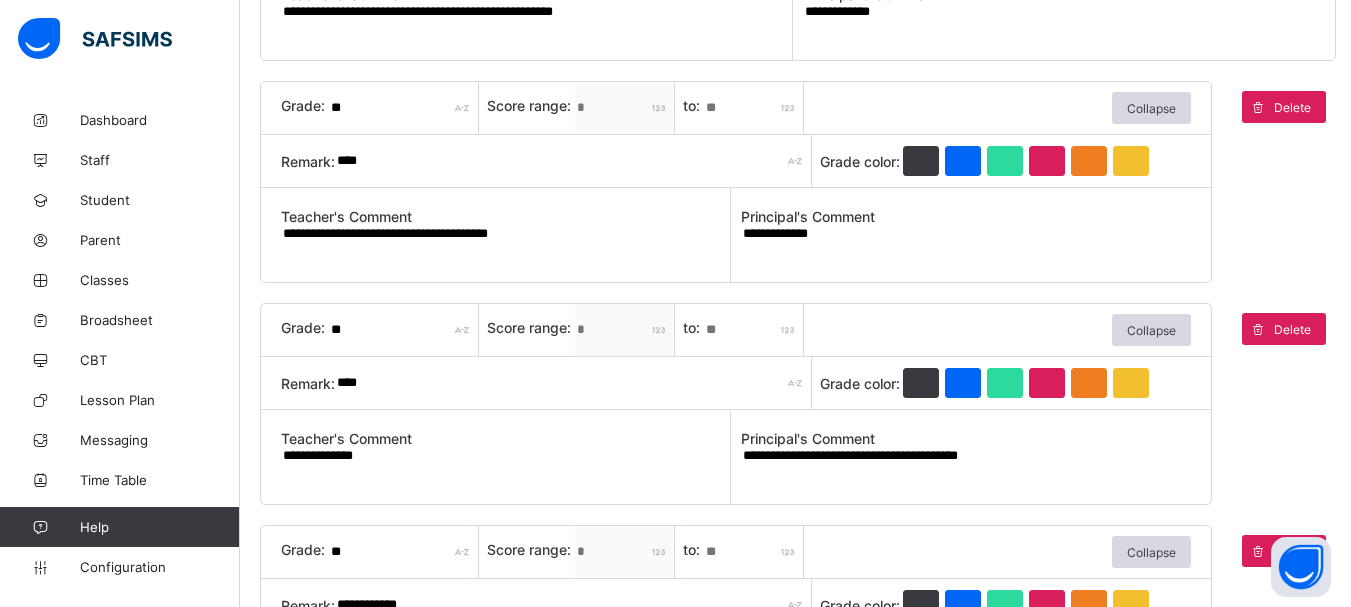 click on "**********" at bounding box center (736, 235) 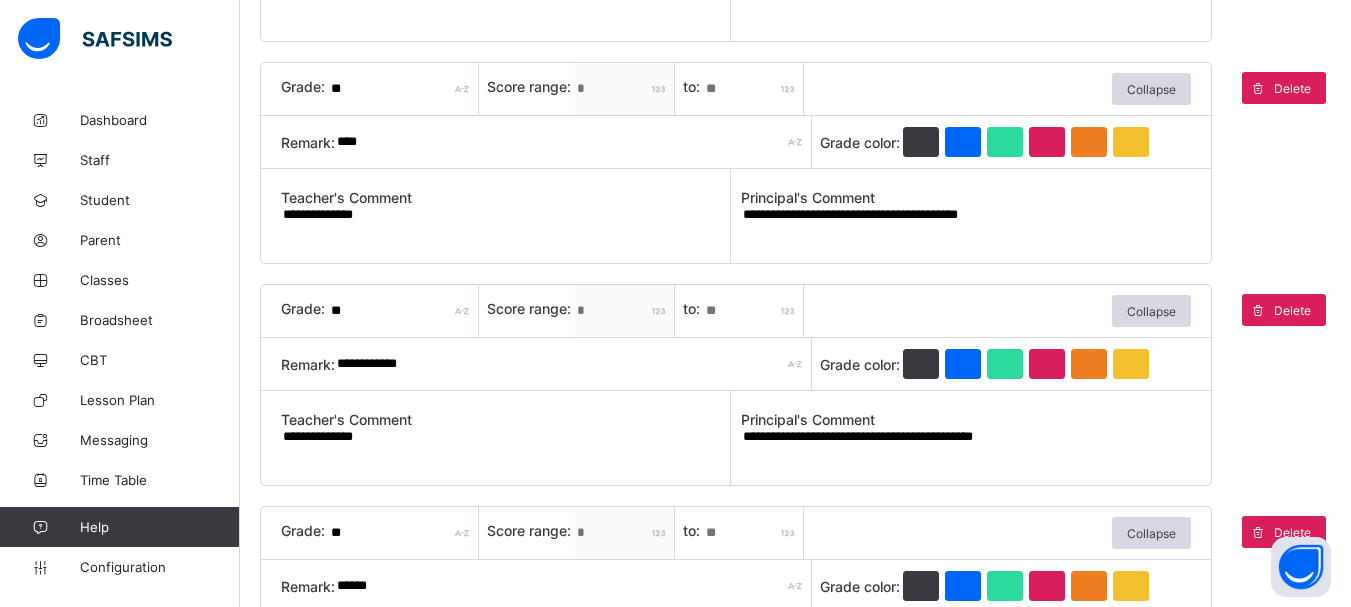 scroll, scrollTop: 795, scrollLeft: 0, axis: vertical 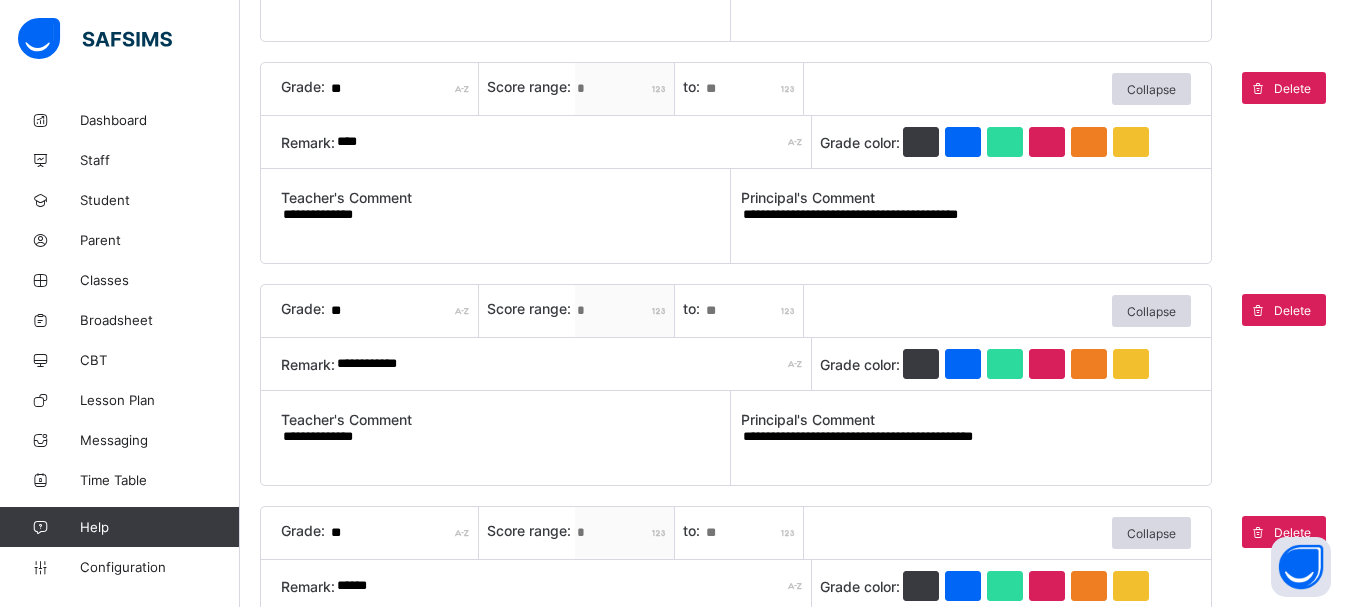 type on "**********" 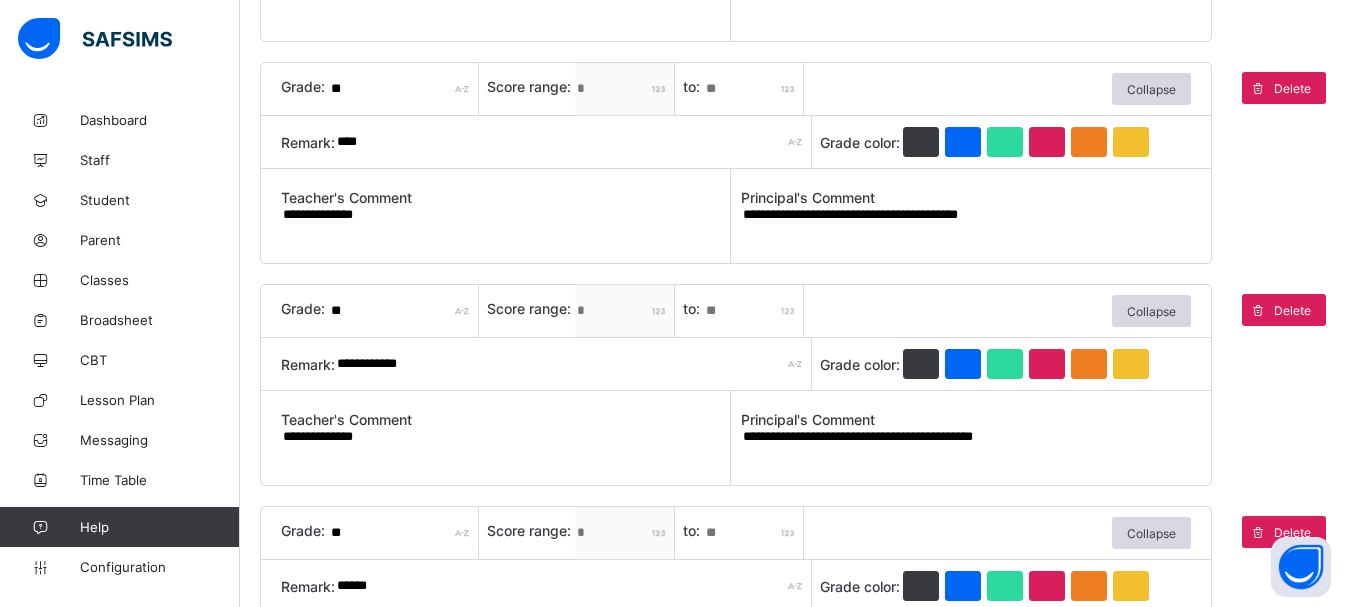 drag, startPoint x: 1103, startPoint y: 214, endPoint x: 846, endPoint y: 216, distance: 257.00778 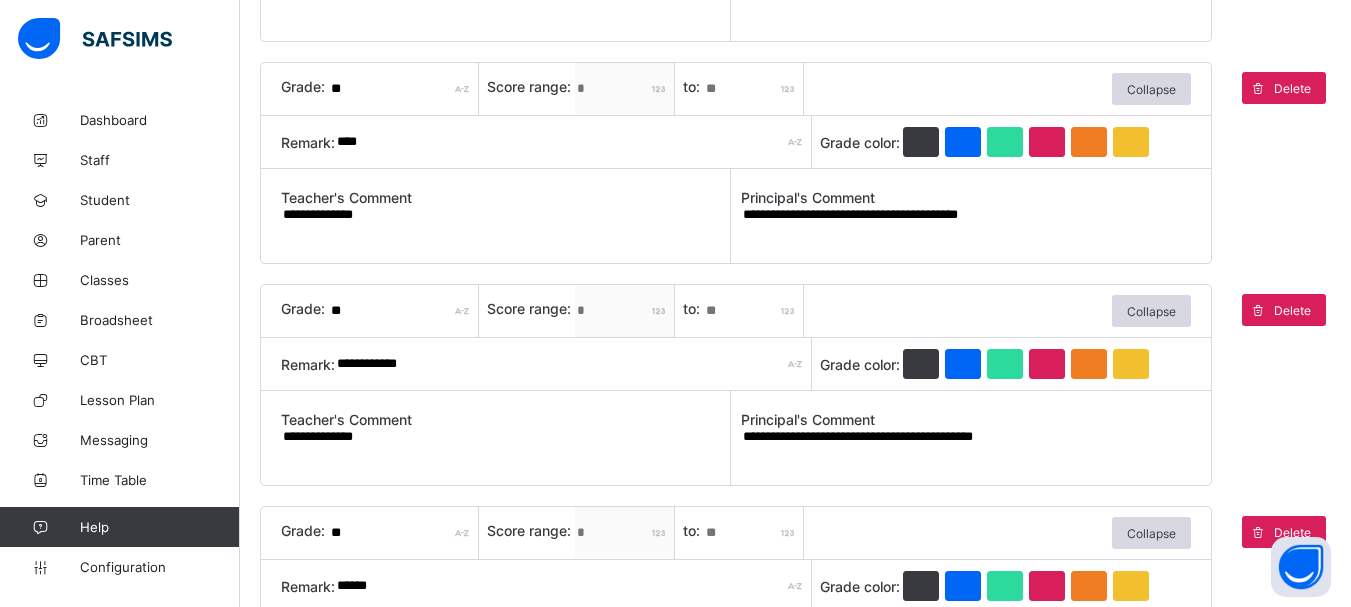 click on "**********" at bounding box center [966, 223] 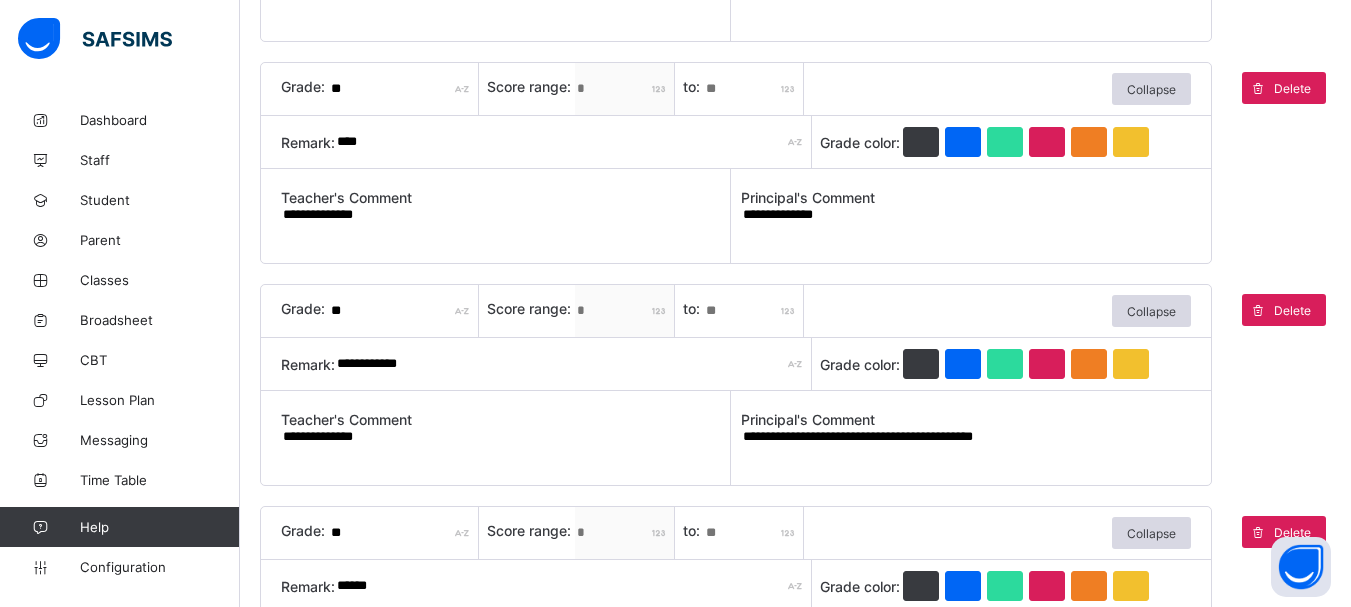 type on "**********" 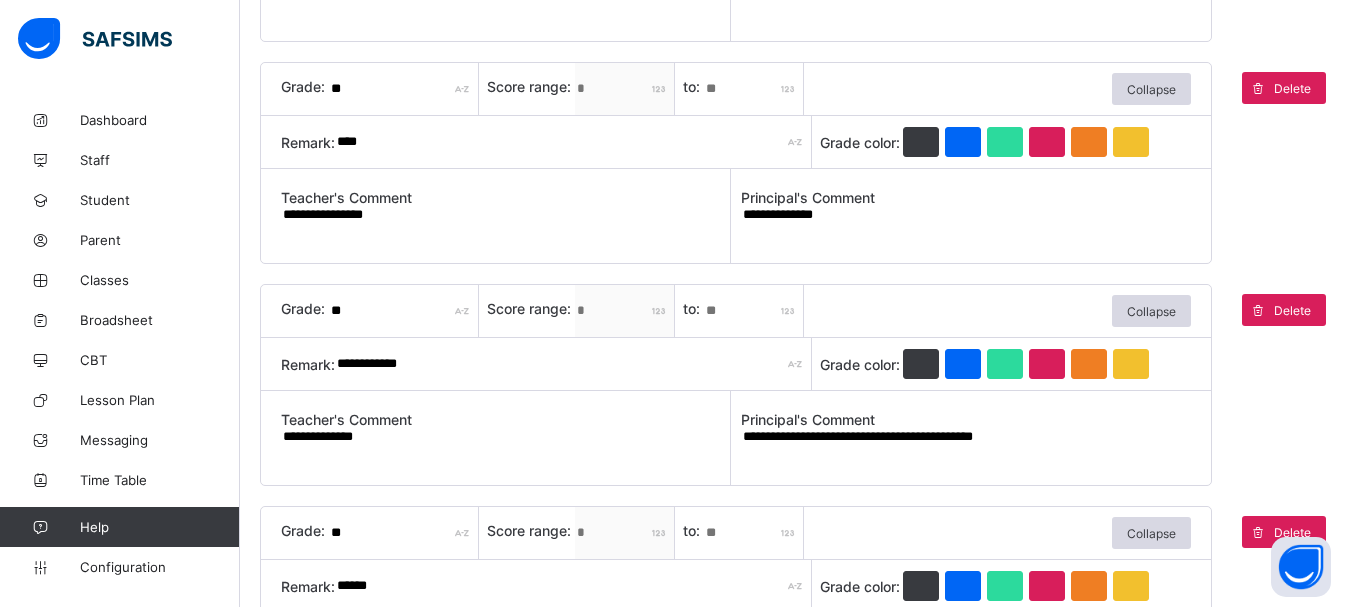 paste on "**********" 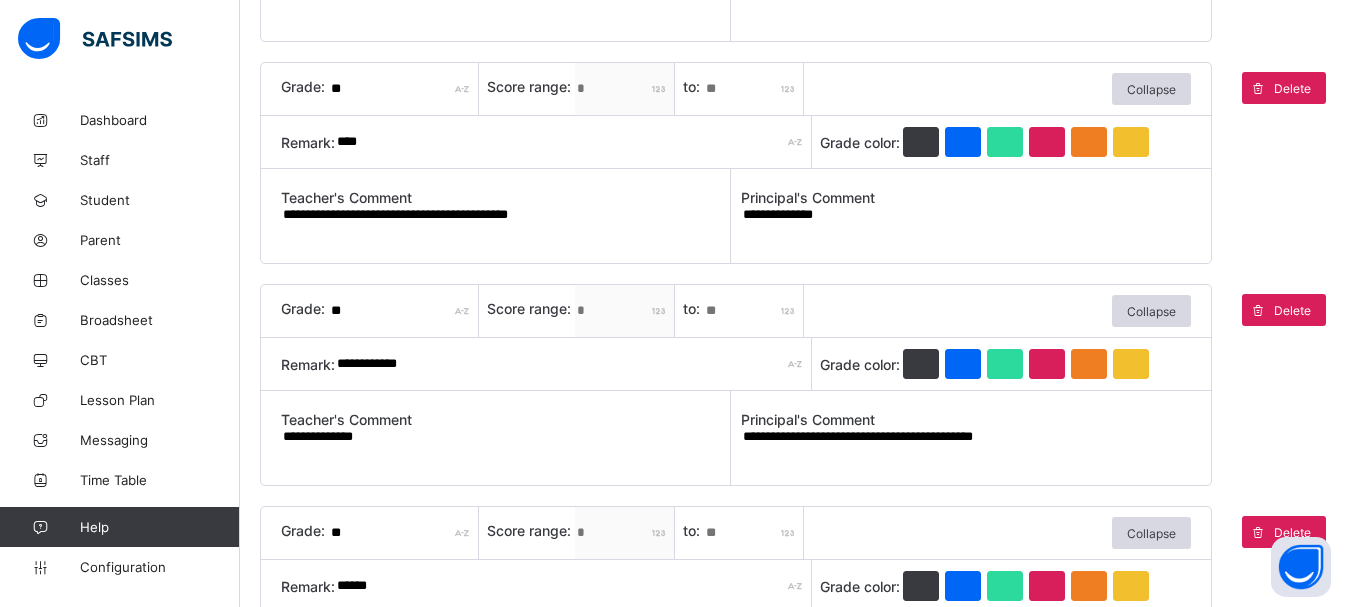 click on "**********" at bounding box center [505, 223] 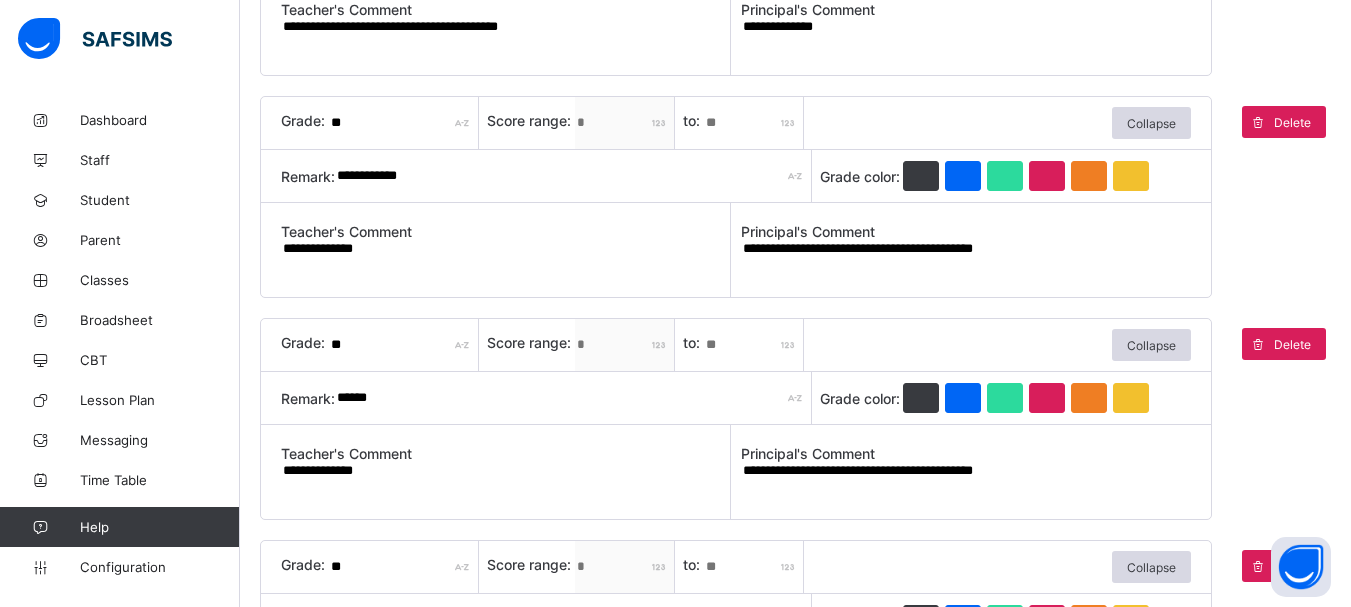scroll, scrollTop: 1009, scrollLeft: 0, axis: vertical 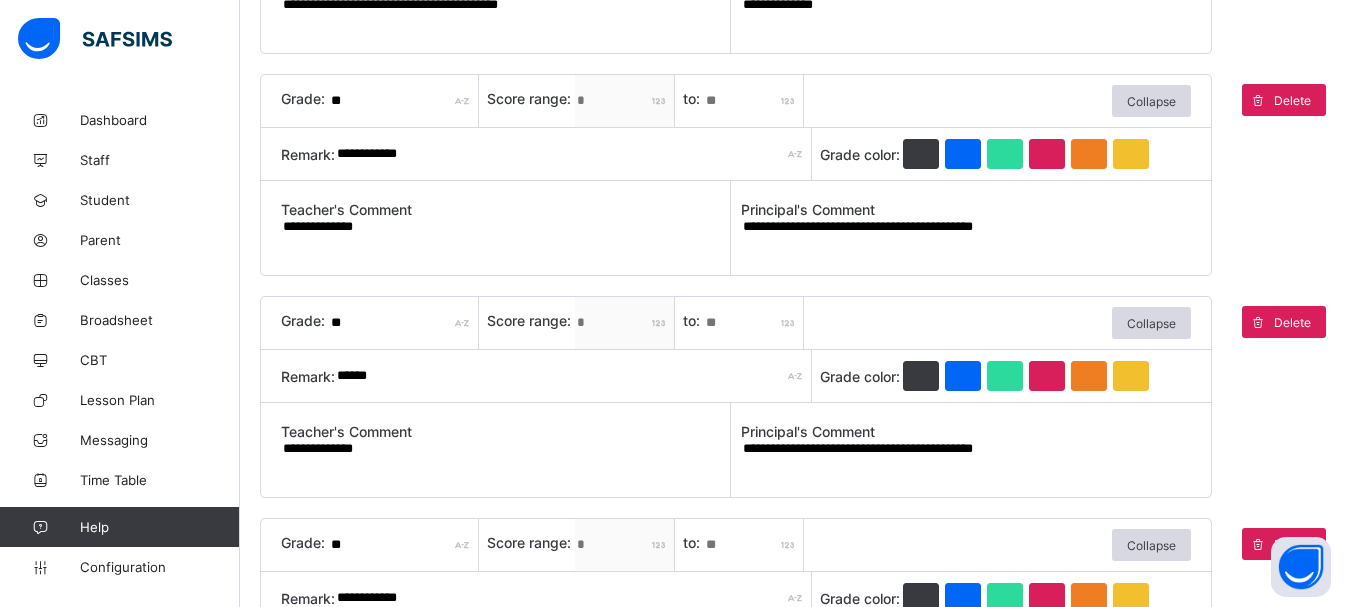 type on "**********" 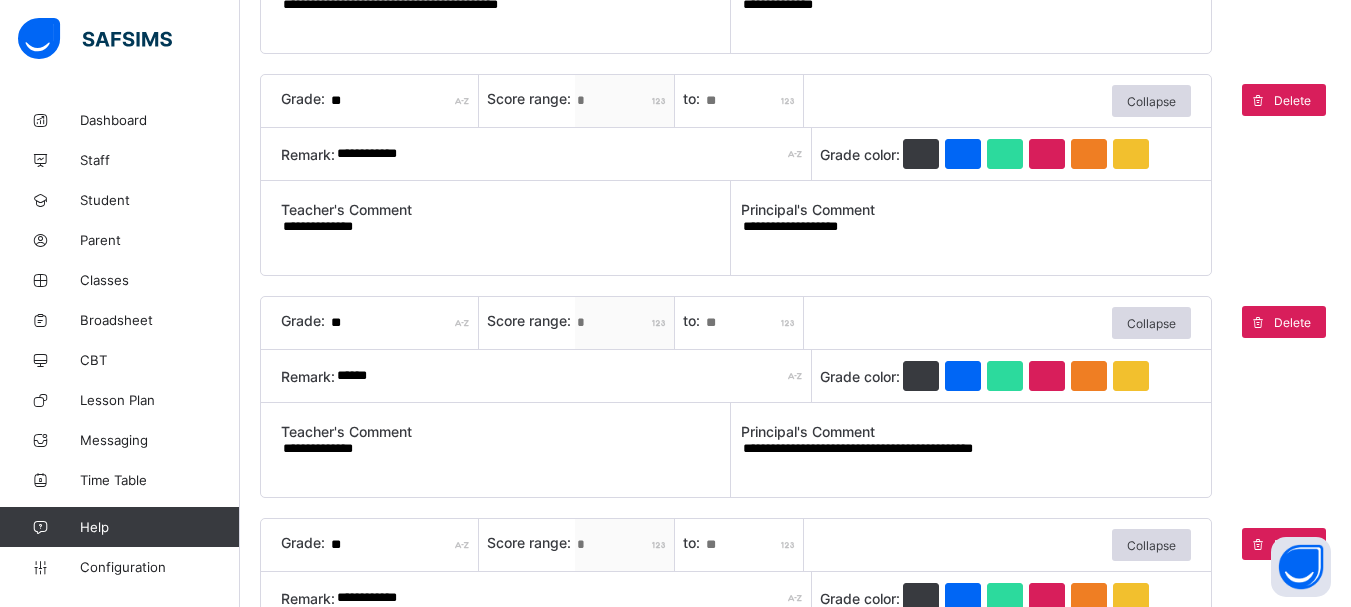 type on "**********" 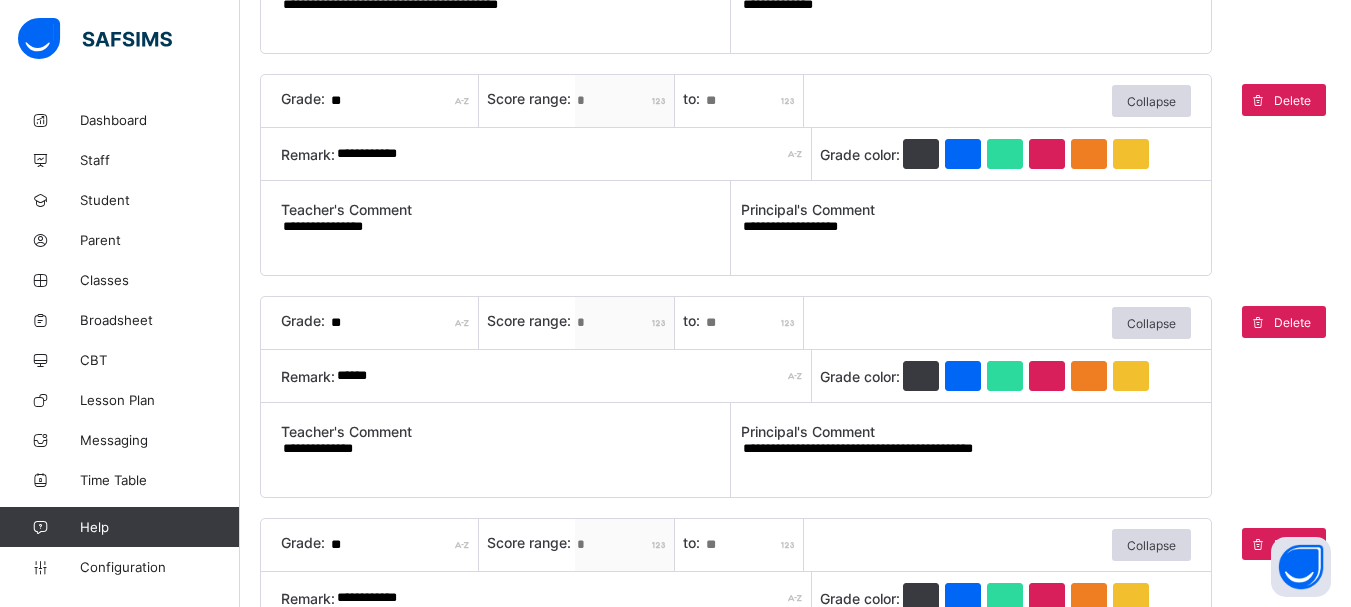 paste on "**********" 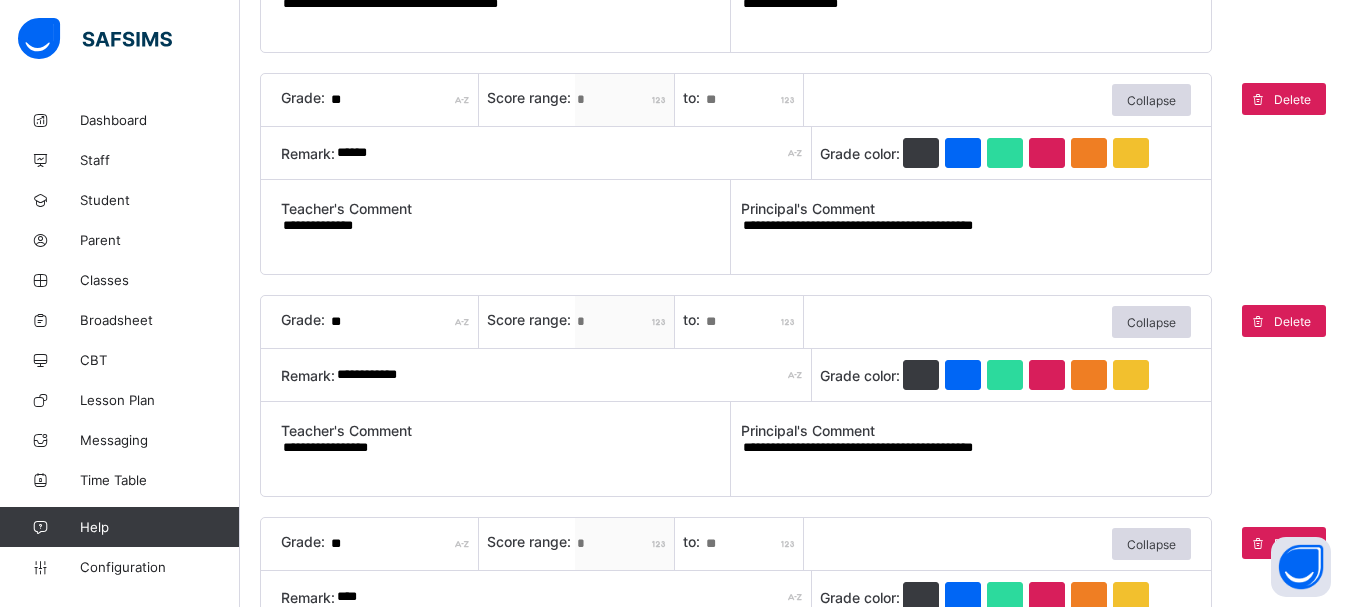scroll, scrollTop: 1237, scrollLeft: 0, axis: vertical 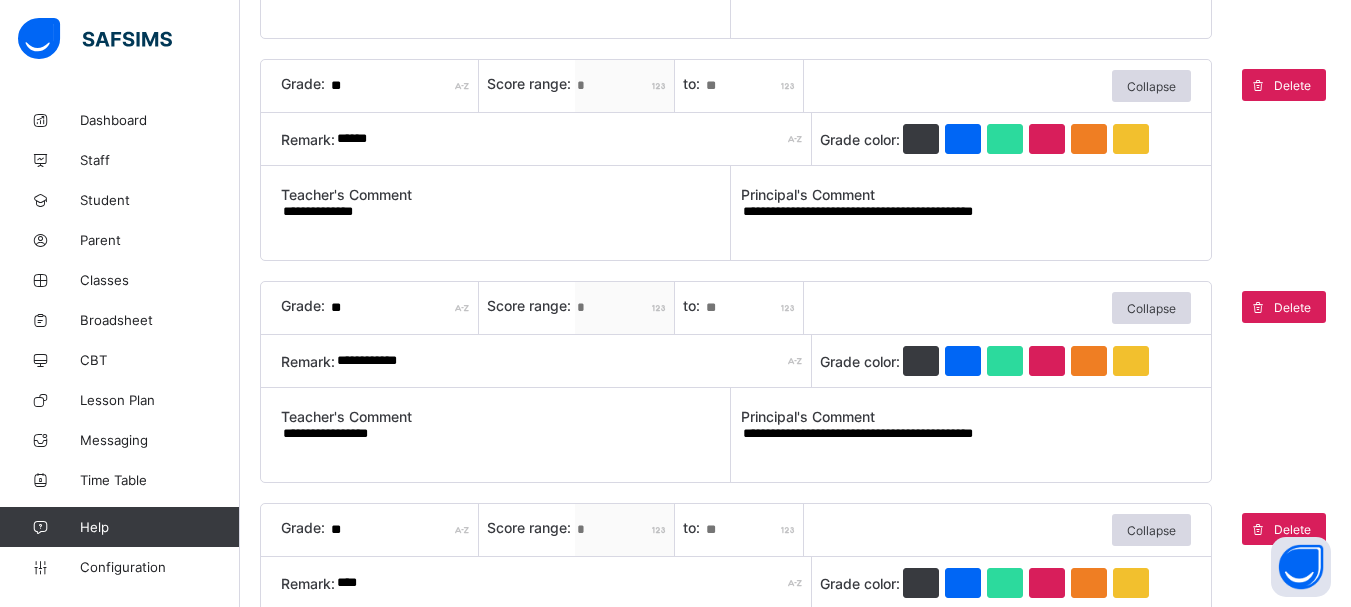 type on "**********" 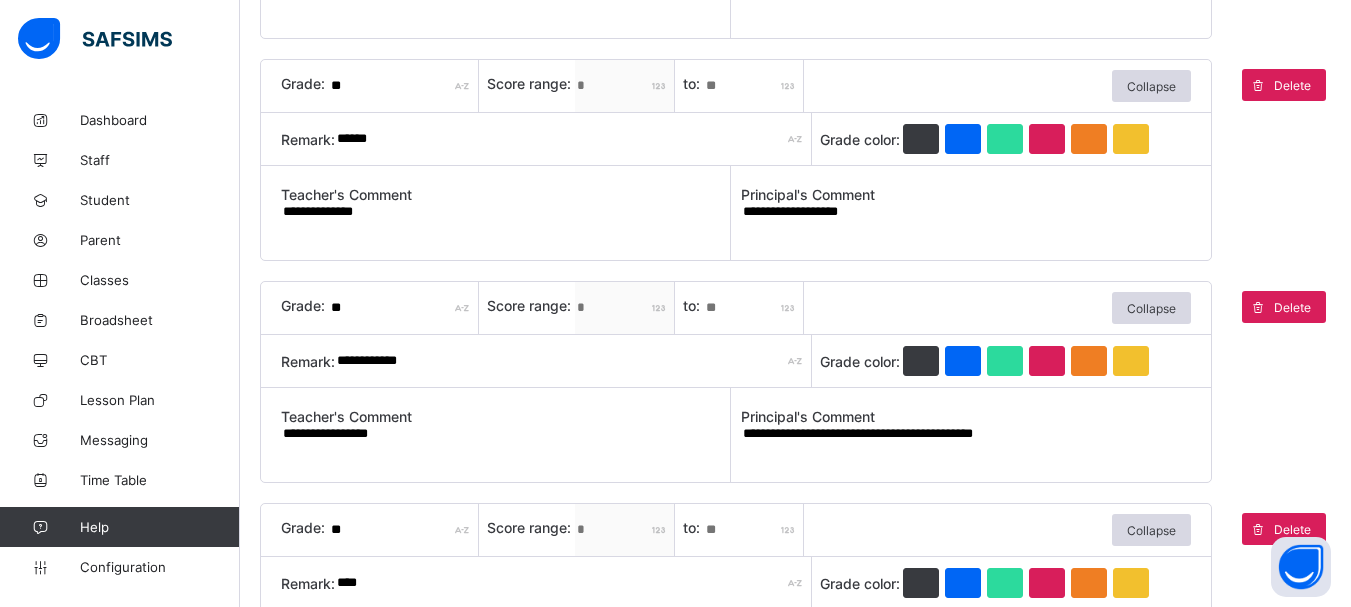 type on "**********" 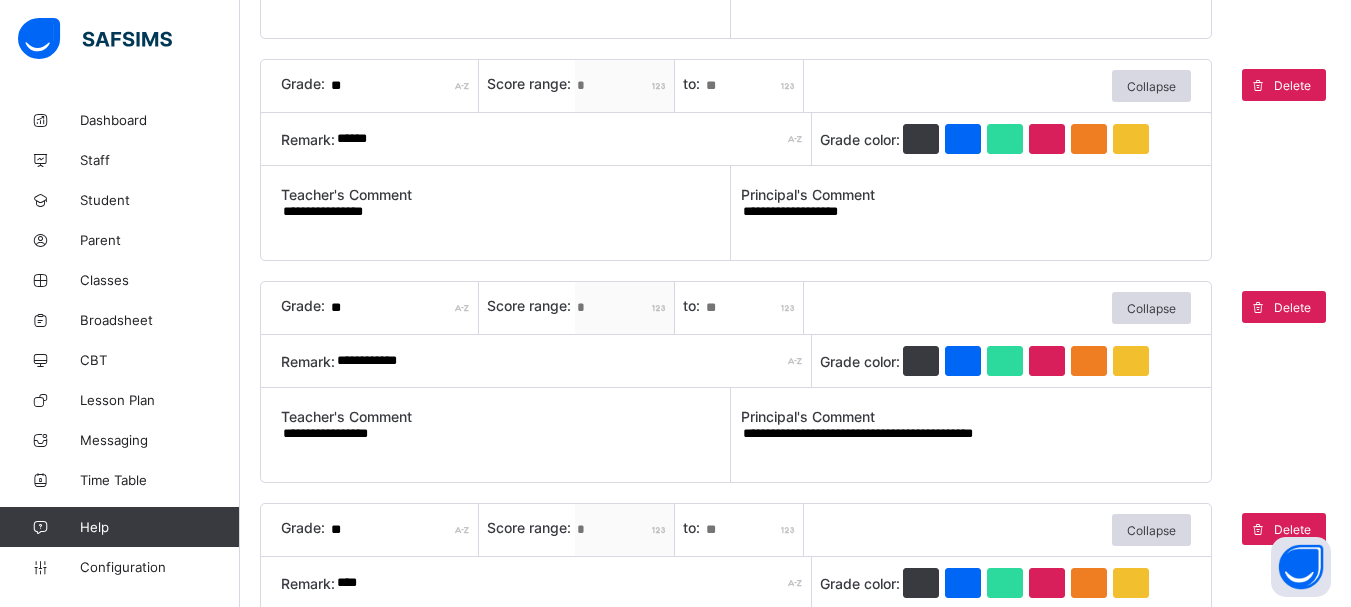 paste on "**********" 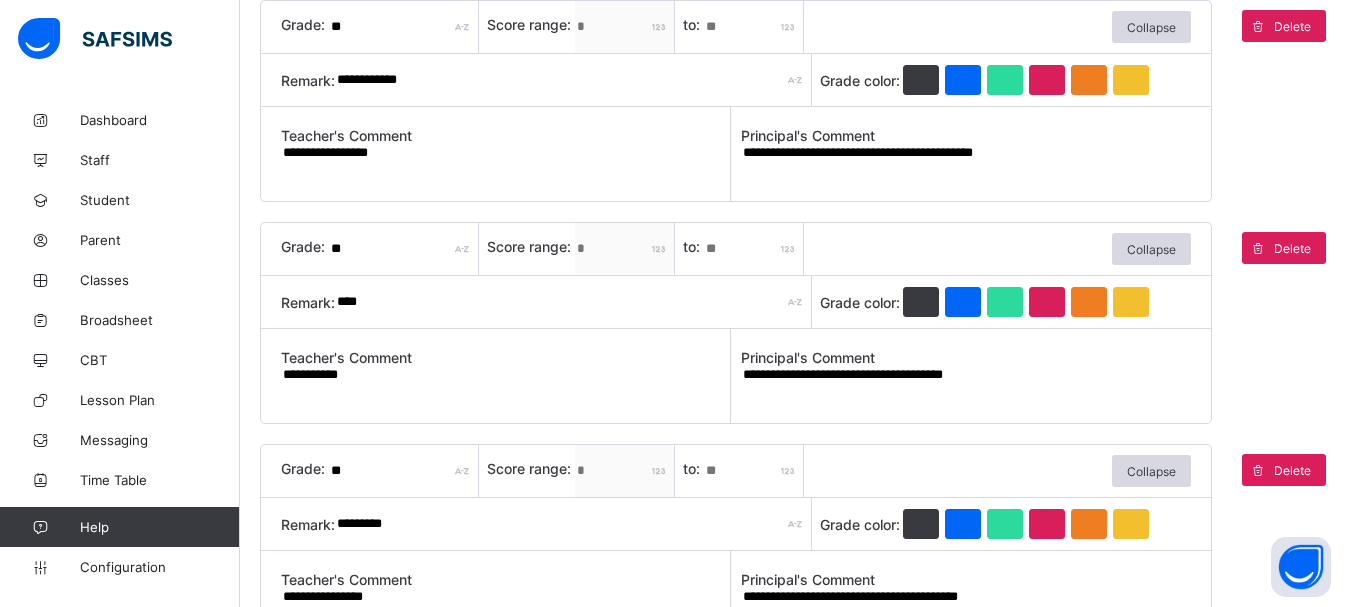 scroll, scrollTop: 1522, scrollLeft: 0, axis: vertical 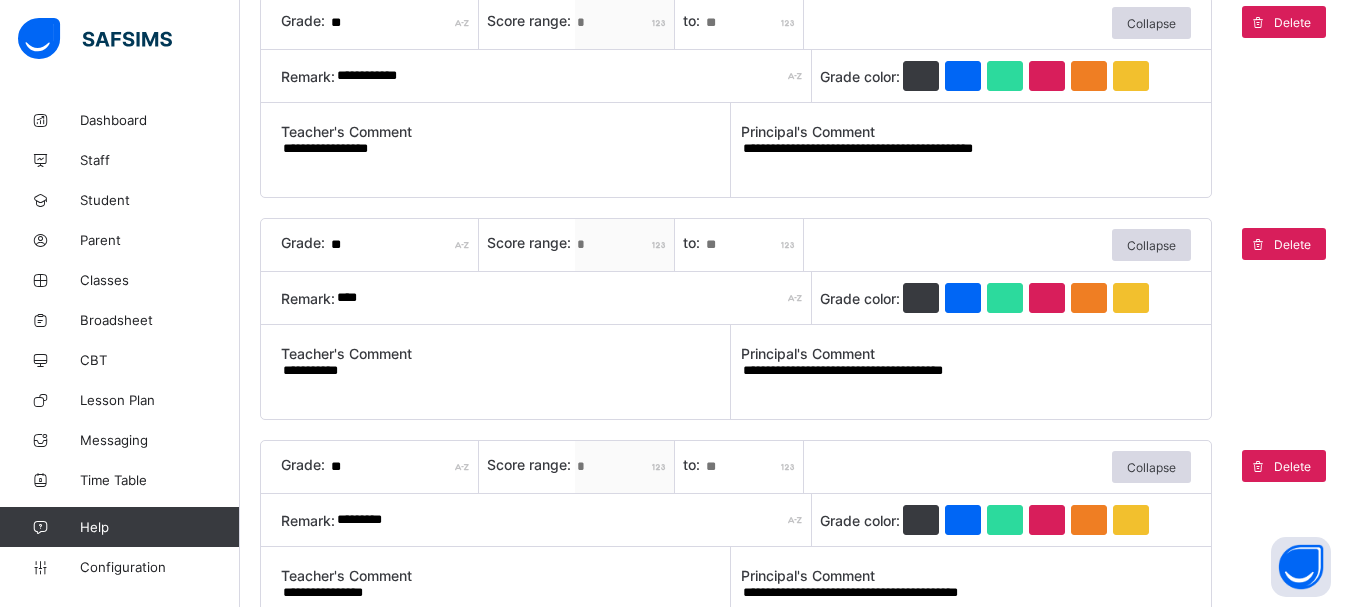 type on "**********" 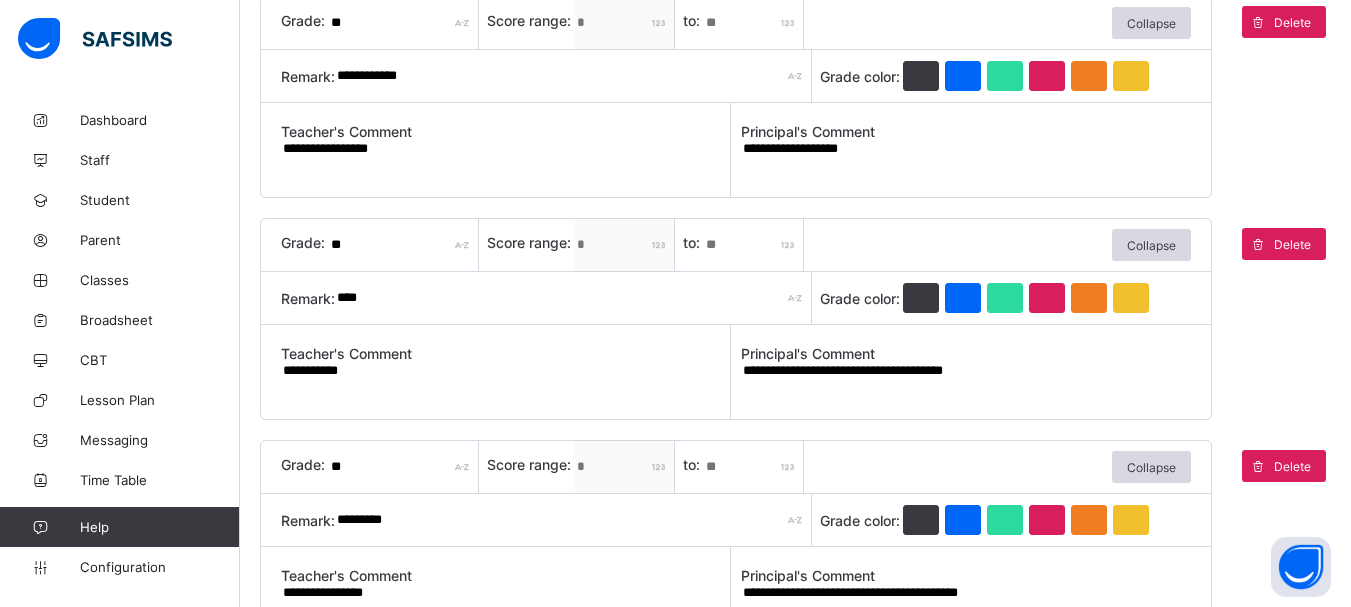 type on "**********" 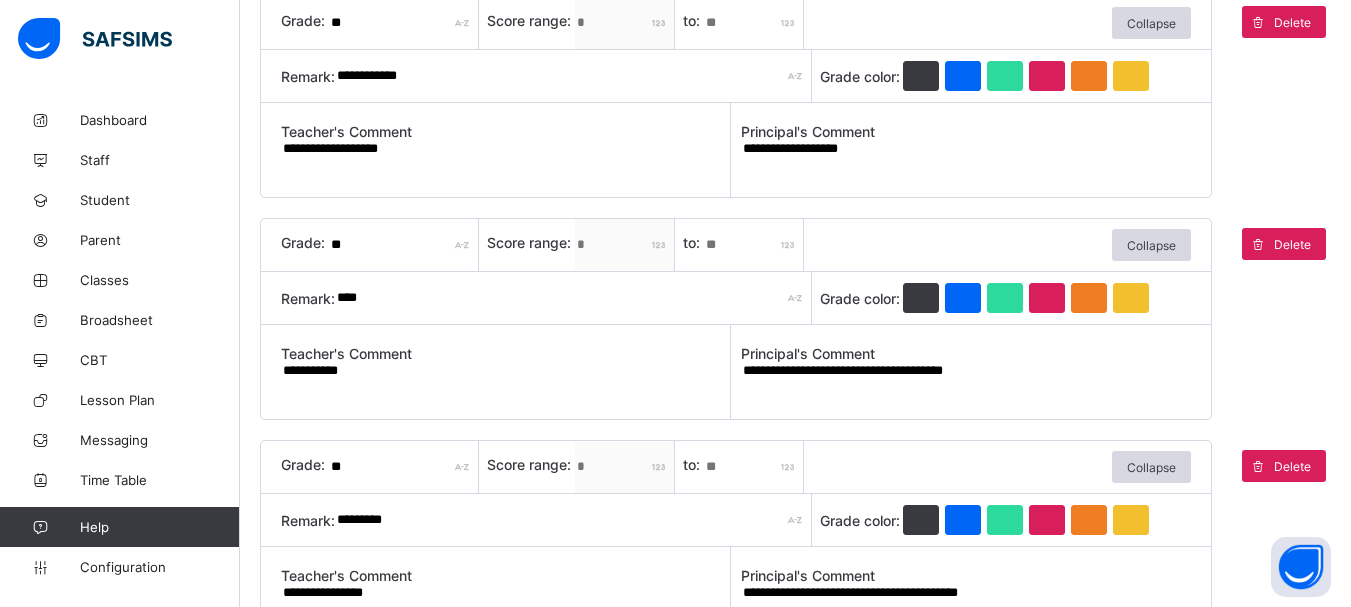 paste on "**********" 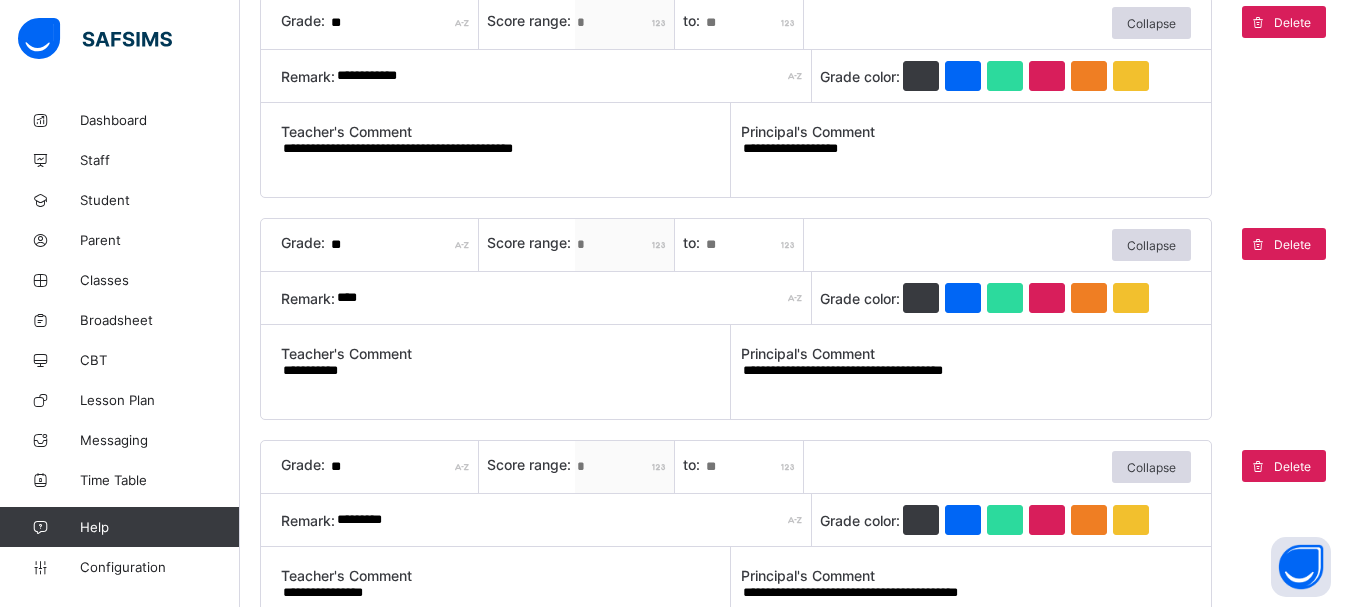 type on "**********" 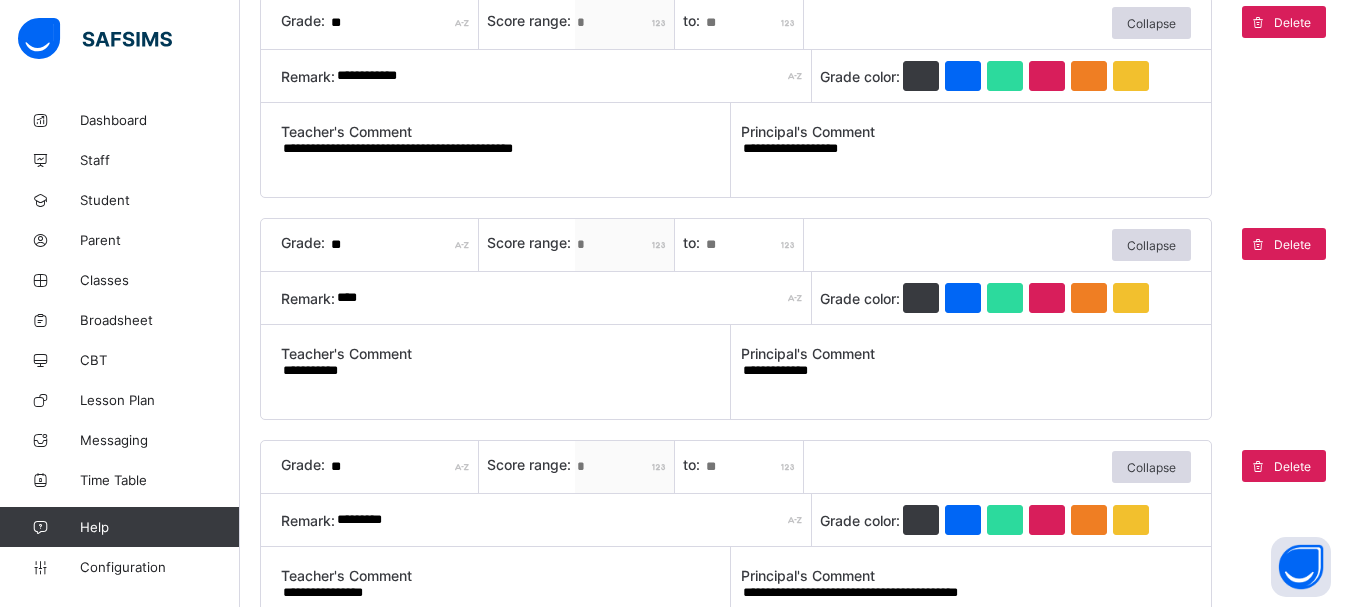 type on "**********" 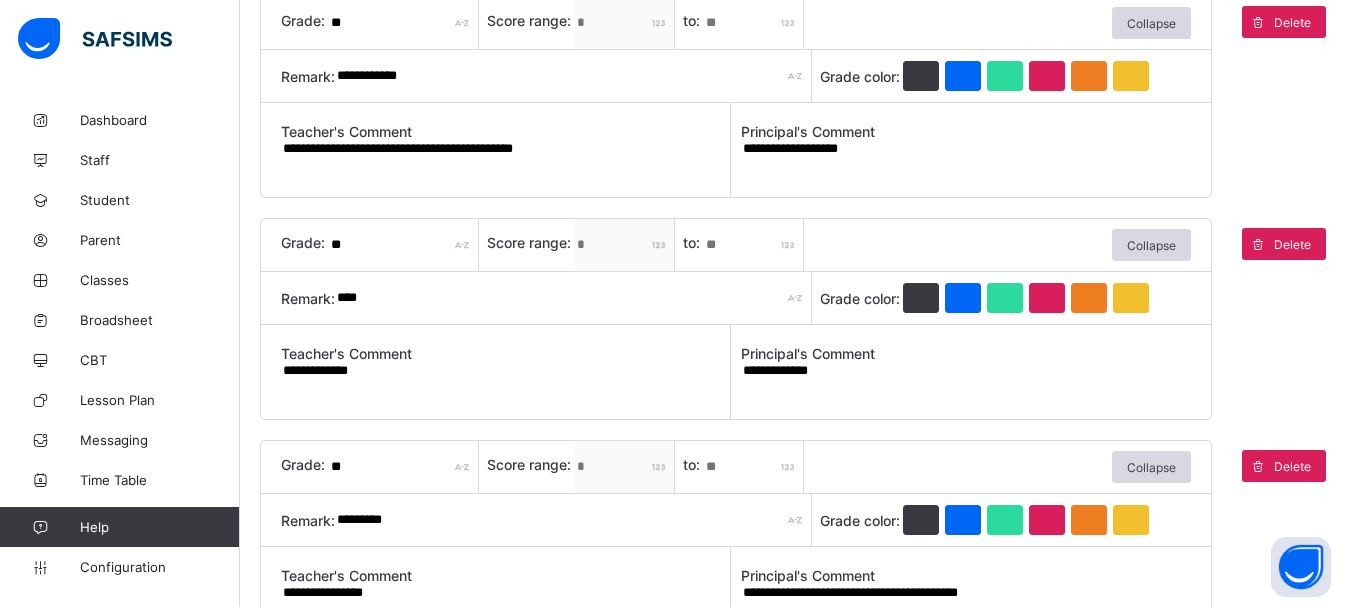 paste on "**********" 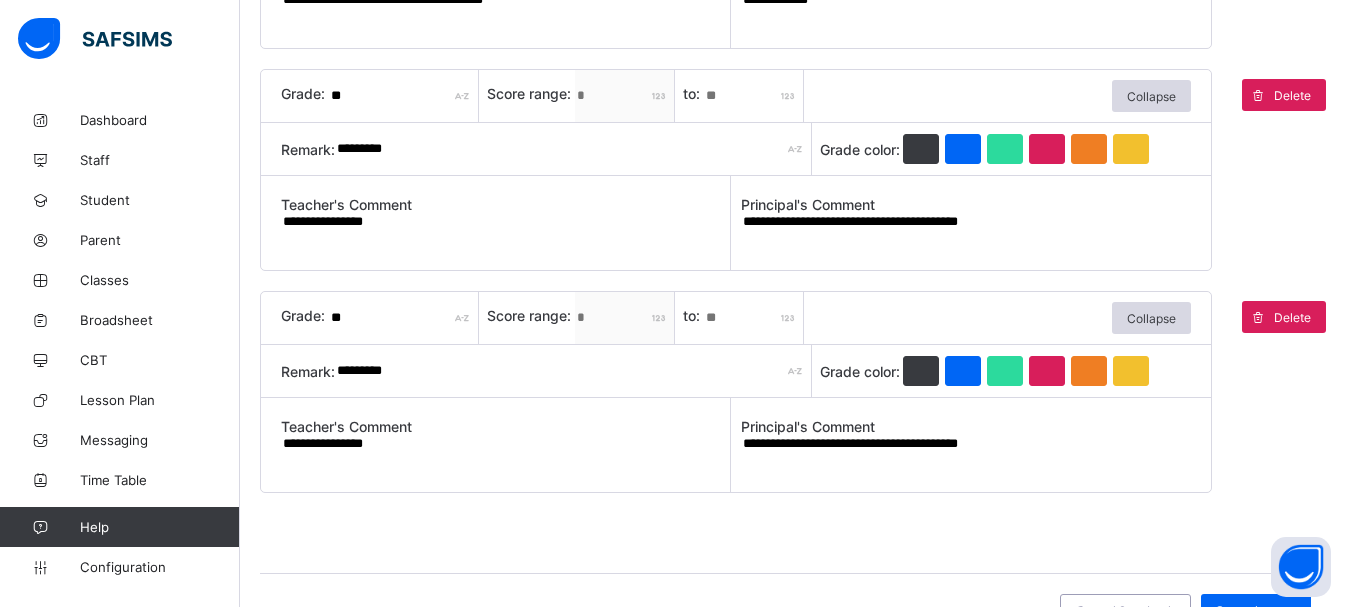scroll, scrollTop: 1897, scrollLeft: 0, axis: vertical 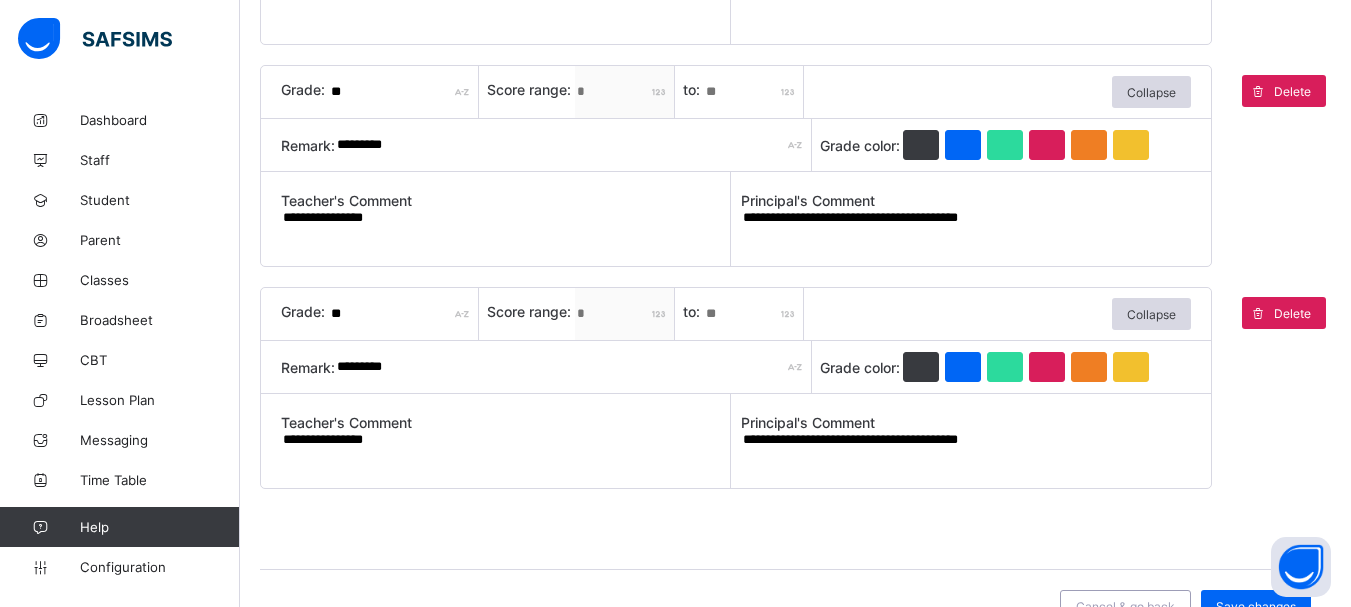 type on "**********" 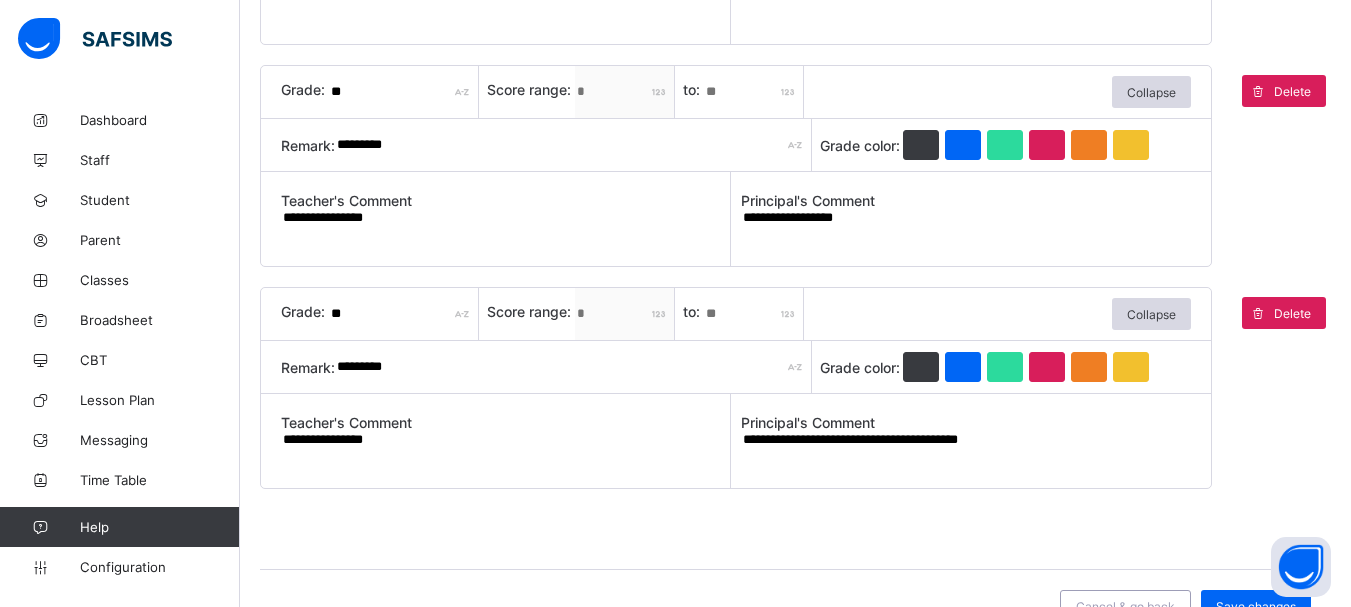 type on "**********" 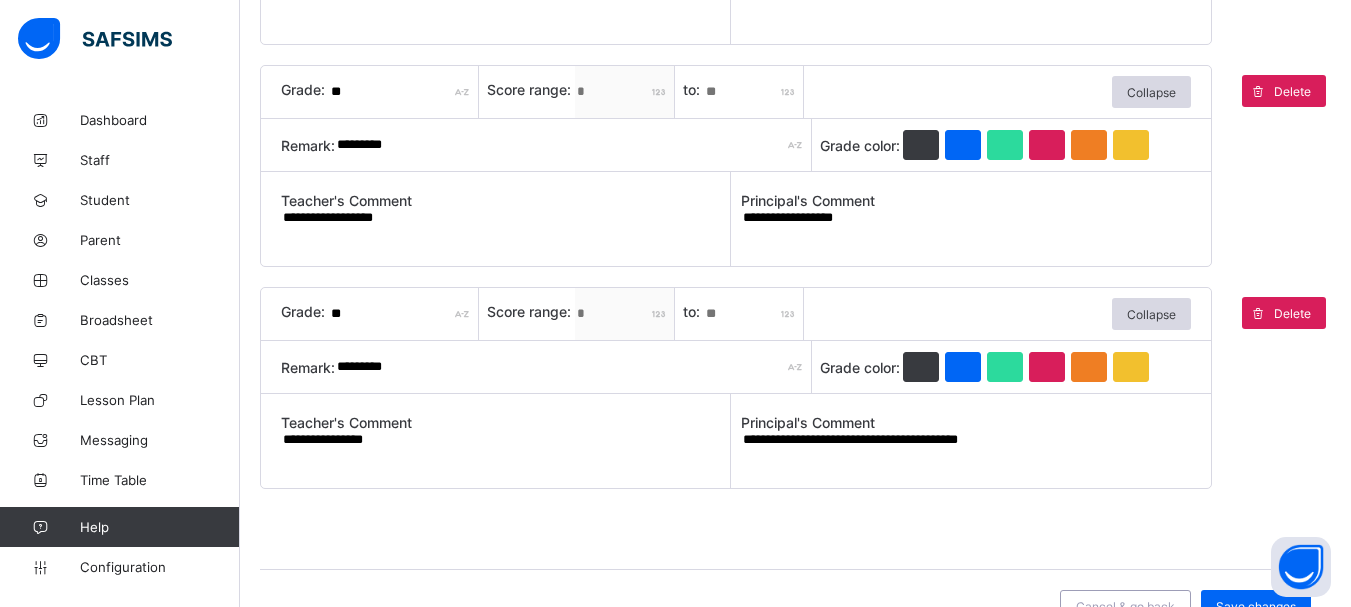 paste on "**********" 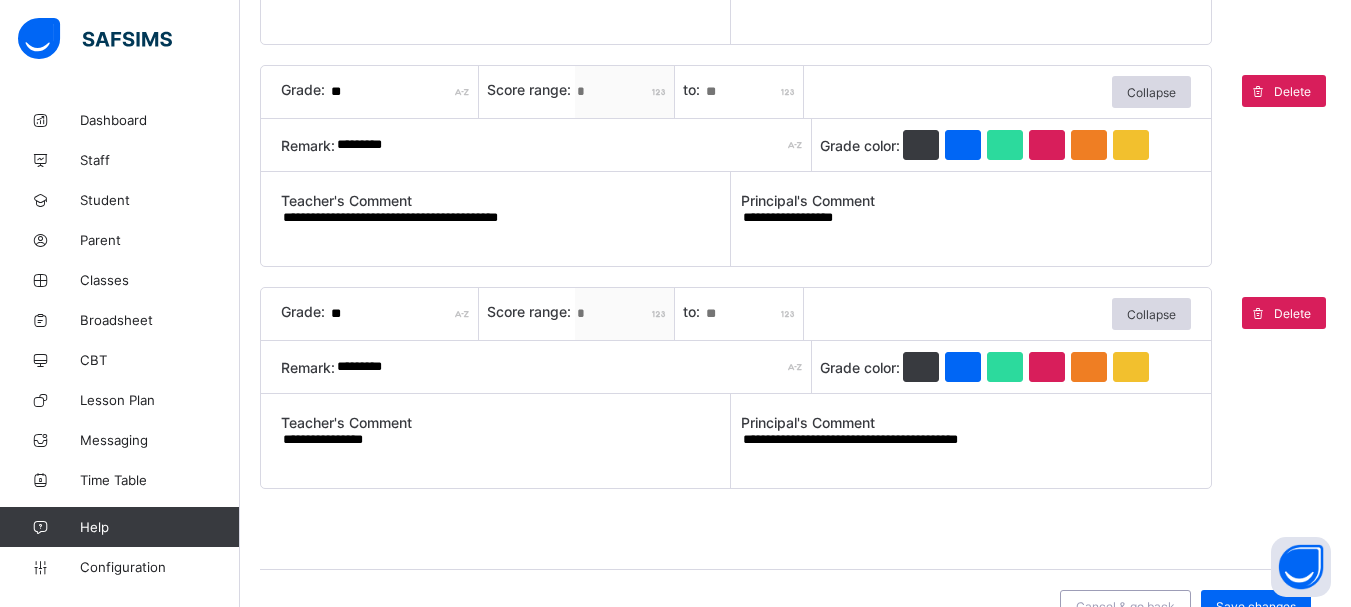 type on "**********" 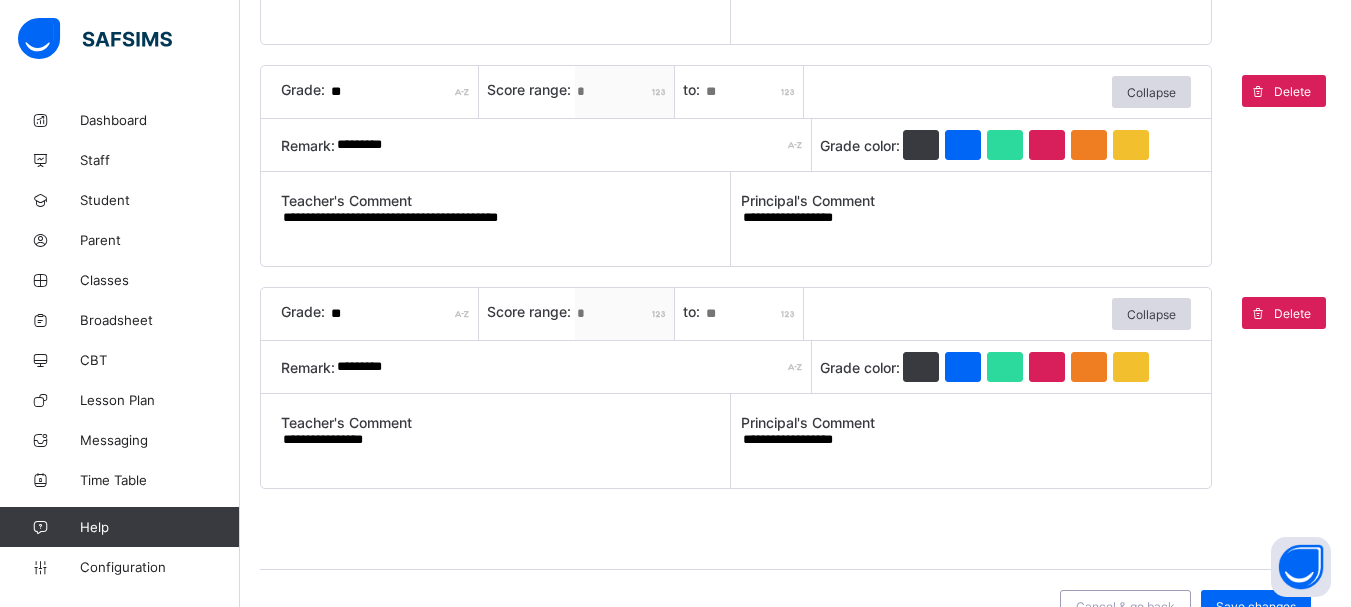 type on "**********" 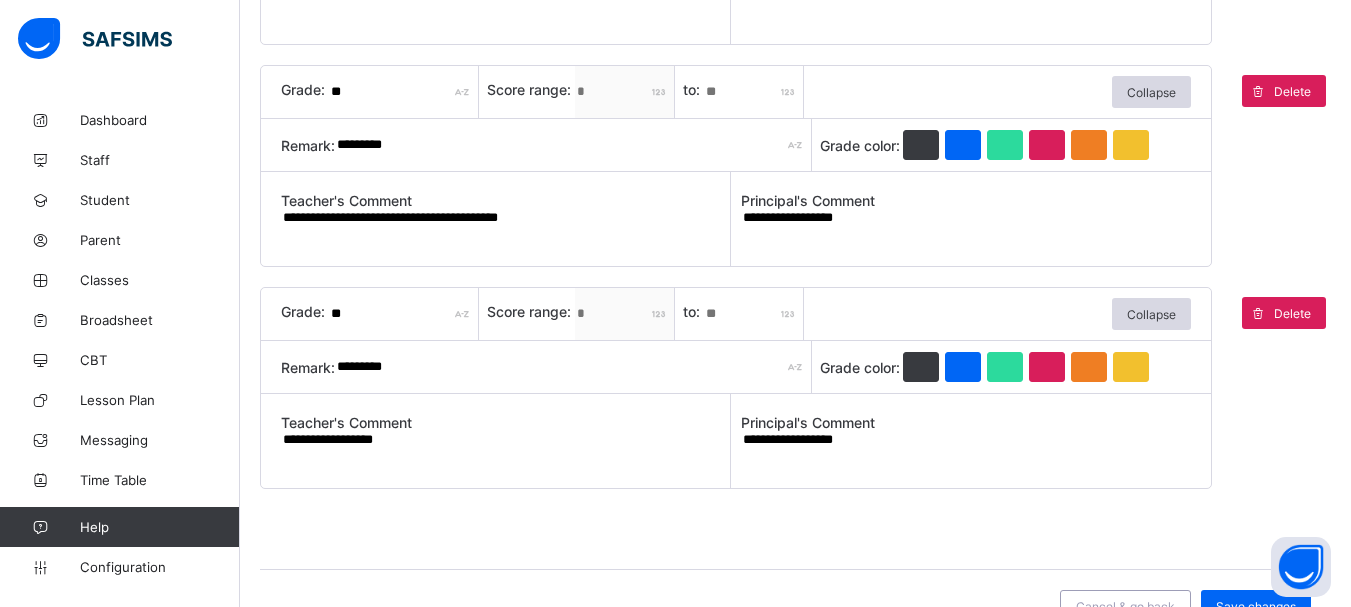 paste on "**********" 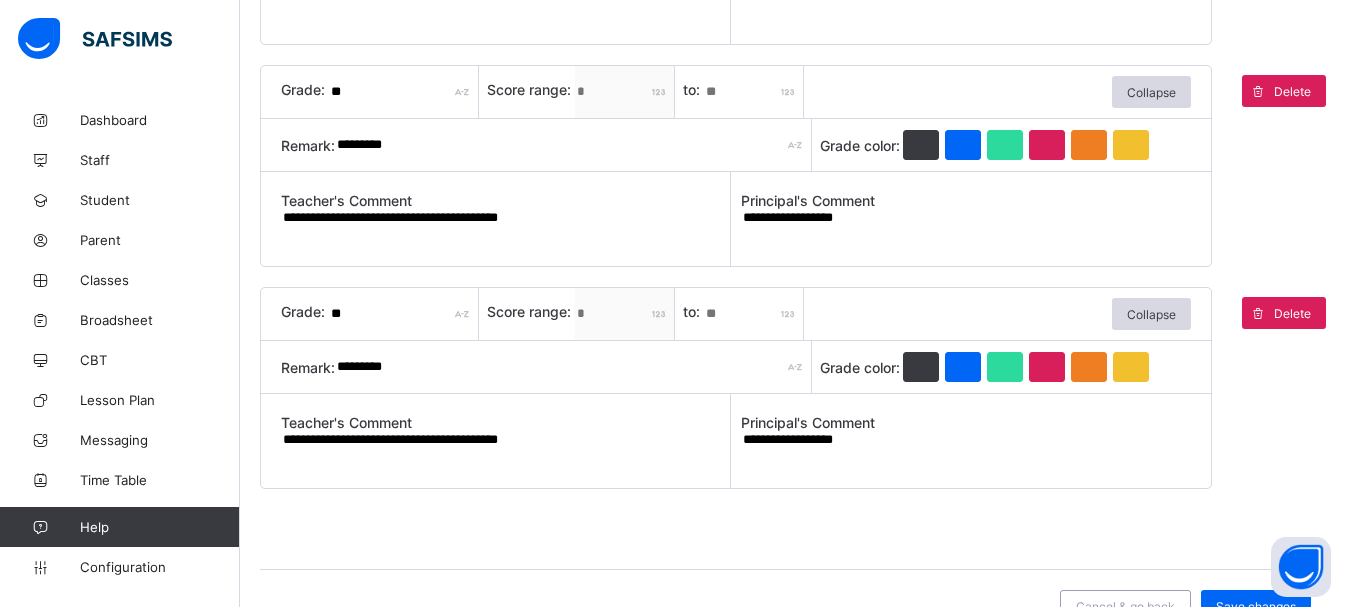 scroll, scrollTop: 1942, scrollLeft: 0, axis: vertical 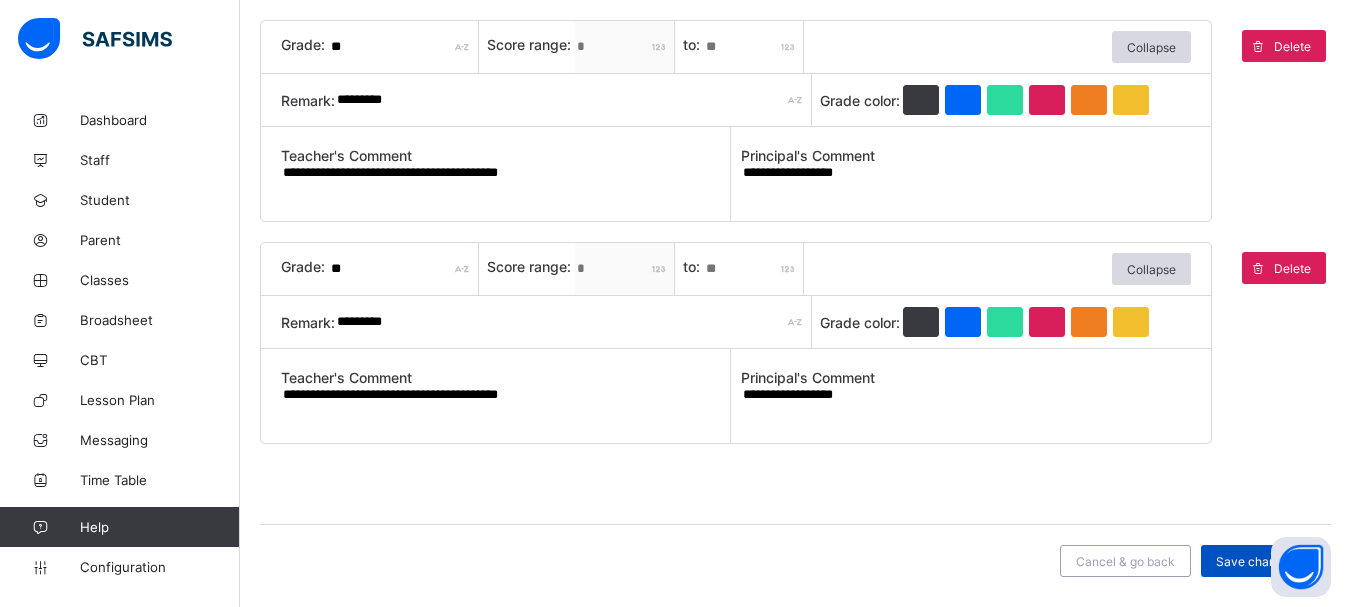 type on "**********" 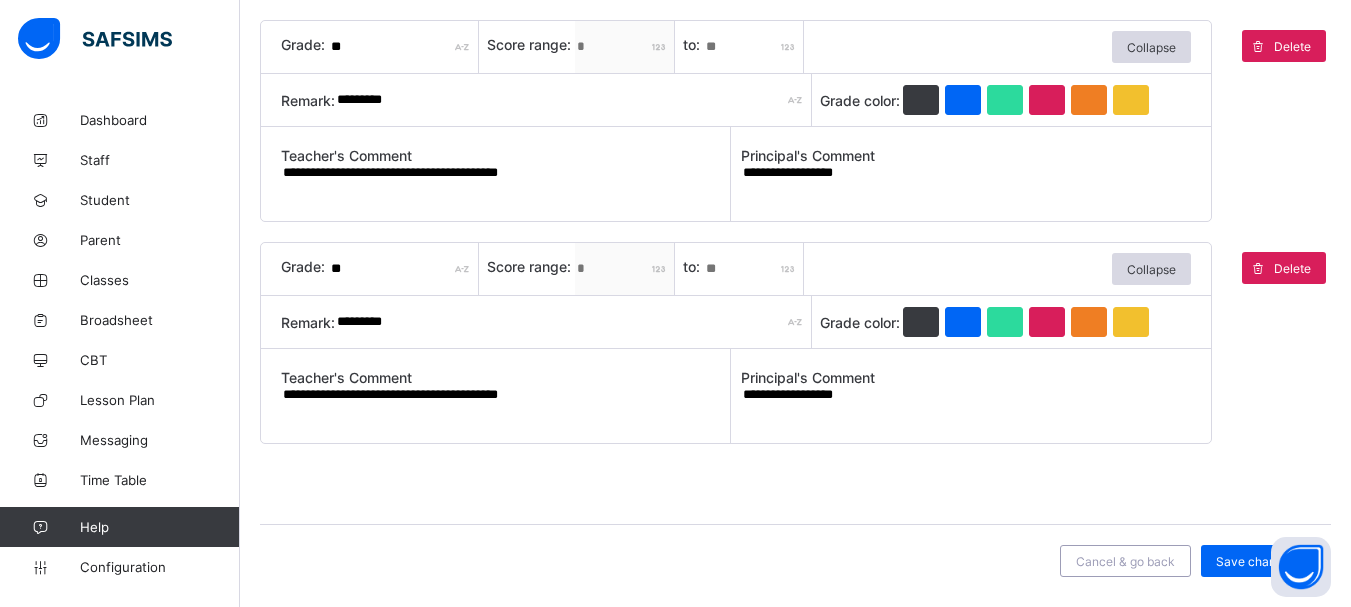 scroll, scrollTop: 1411, scrollLeft: 0, axis: vertical 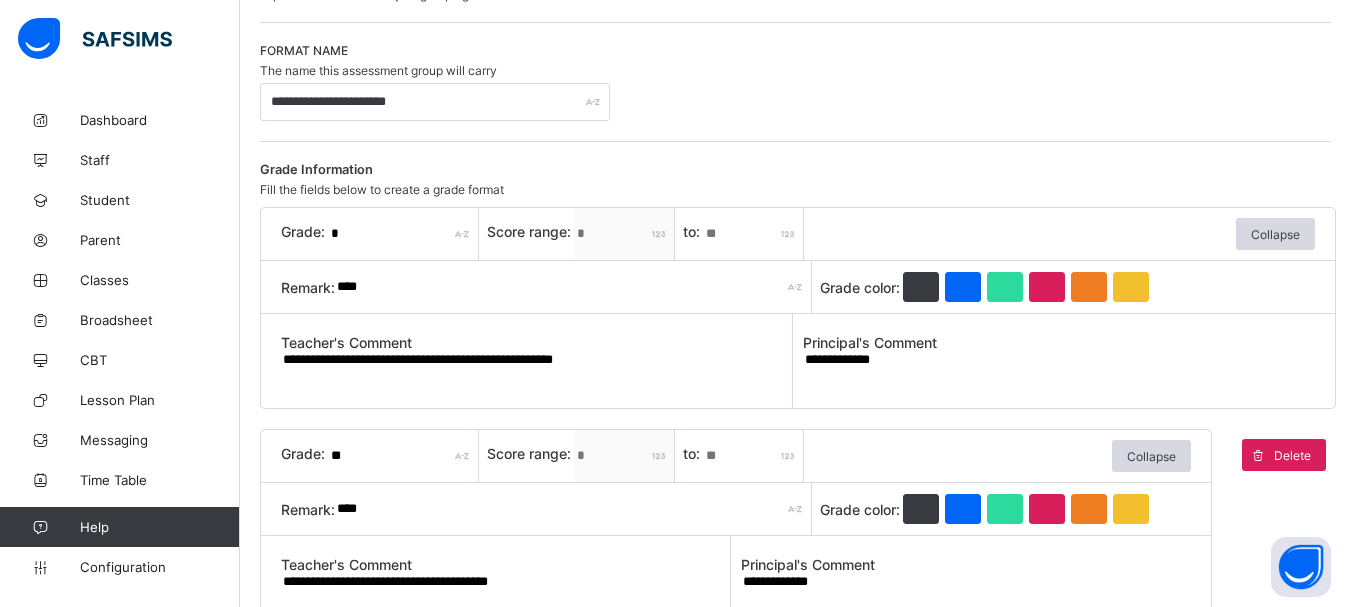 click on "*" at bounding box center [625, 234] 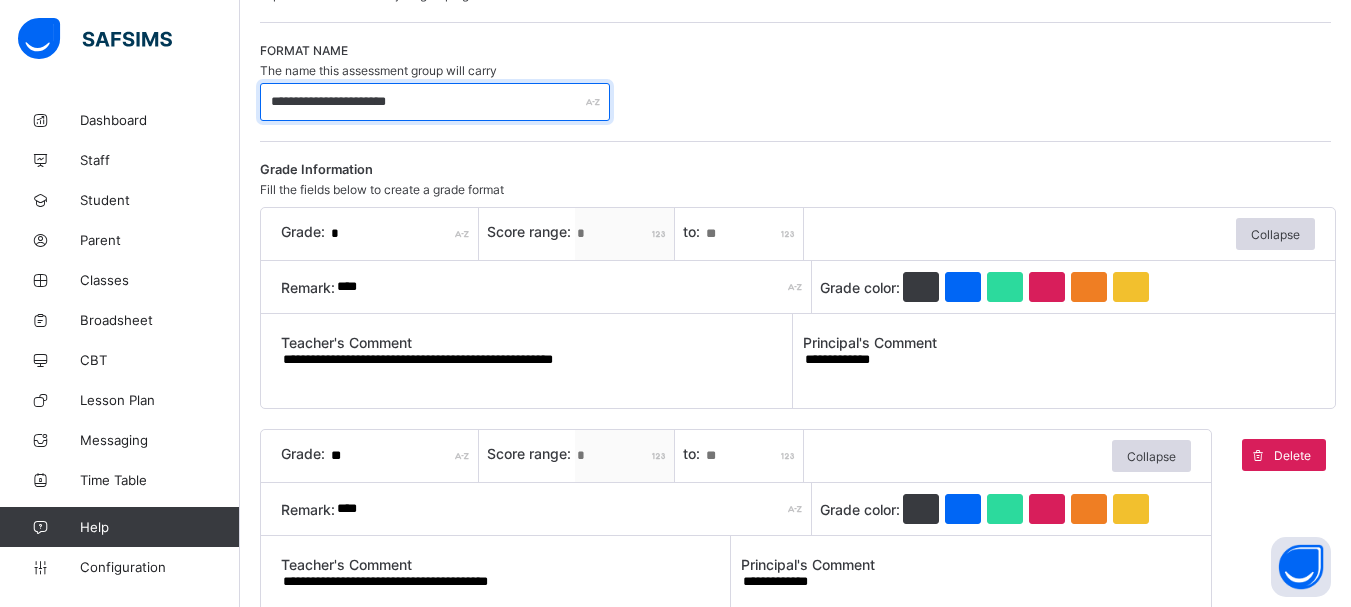 click on "**********" at bounding box center [435, 102] 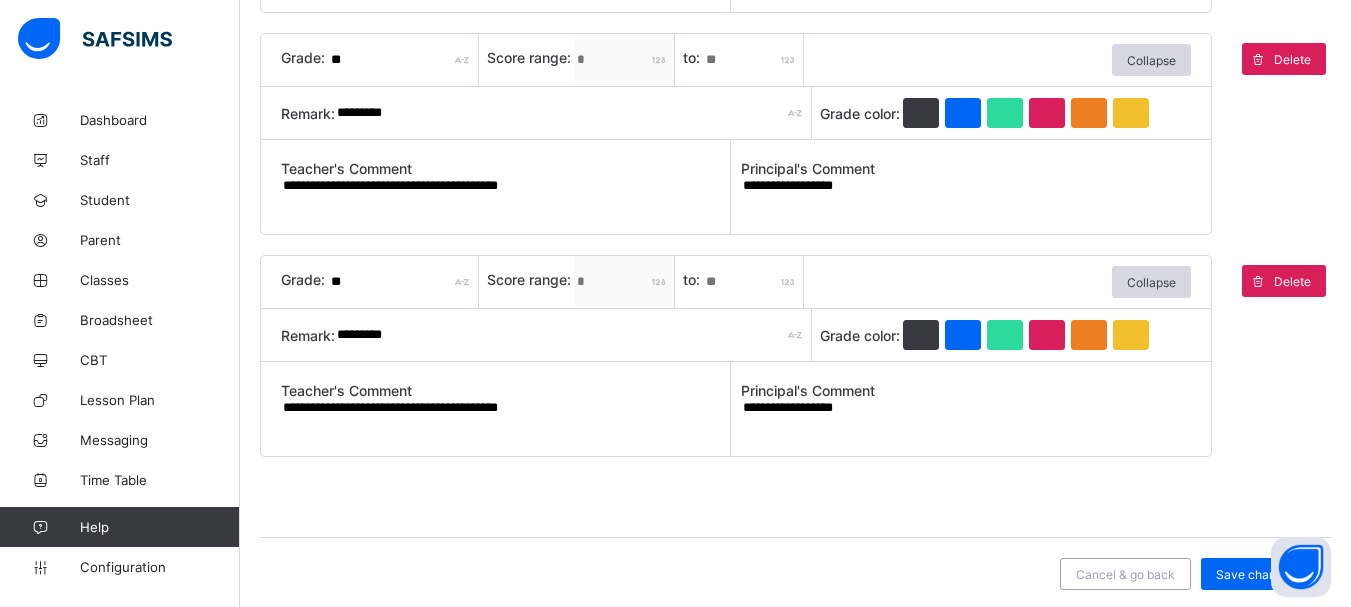 scroll, scrollTop: 1942, scrollLeft: 0, axis: vertical 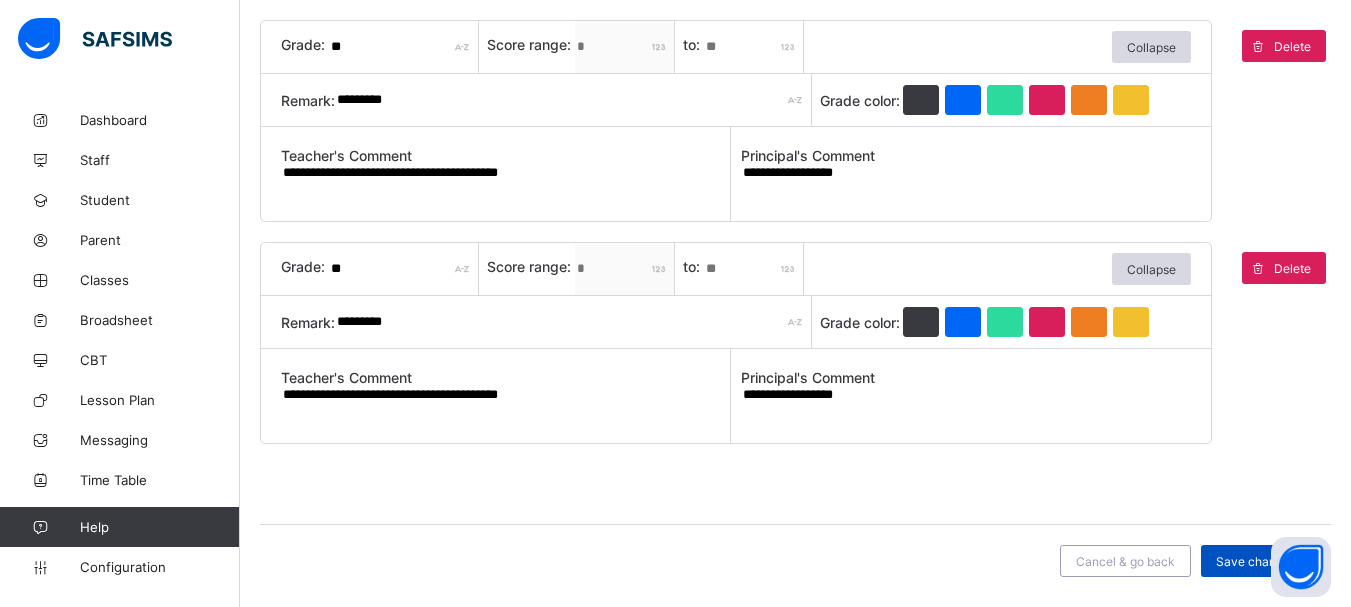 click on "Save changes" at bounding box center [1256, 561] 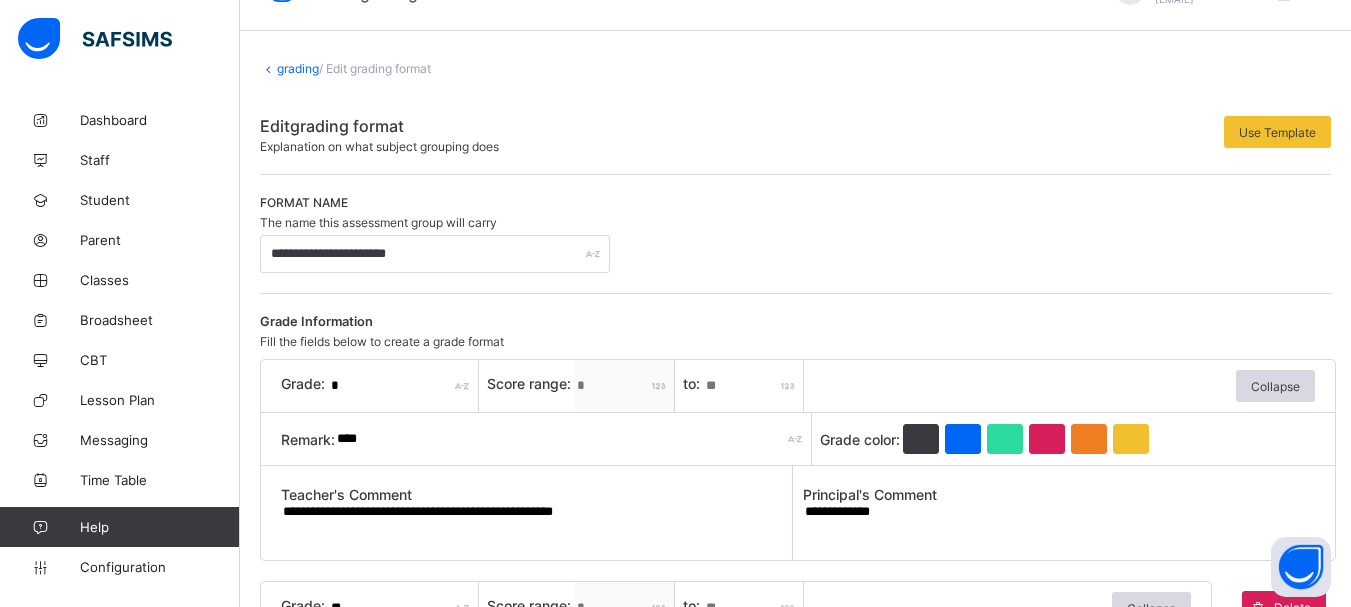scroll, scrollTop: 67, scrollLeft: 0, axis: vertical 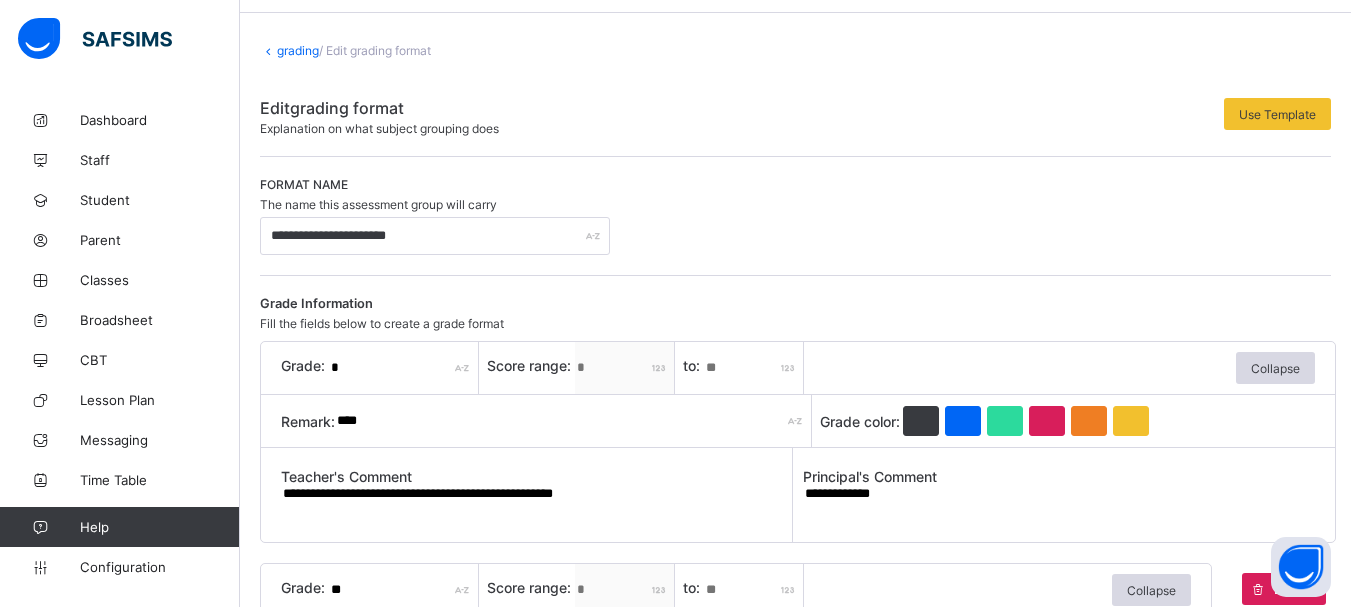 click on "**" at bounding box center (754, 368) 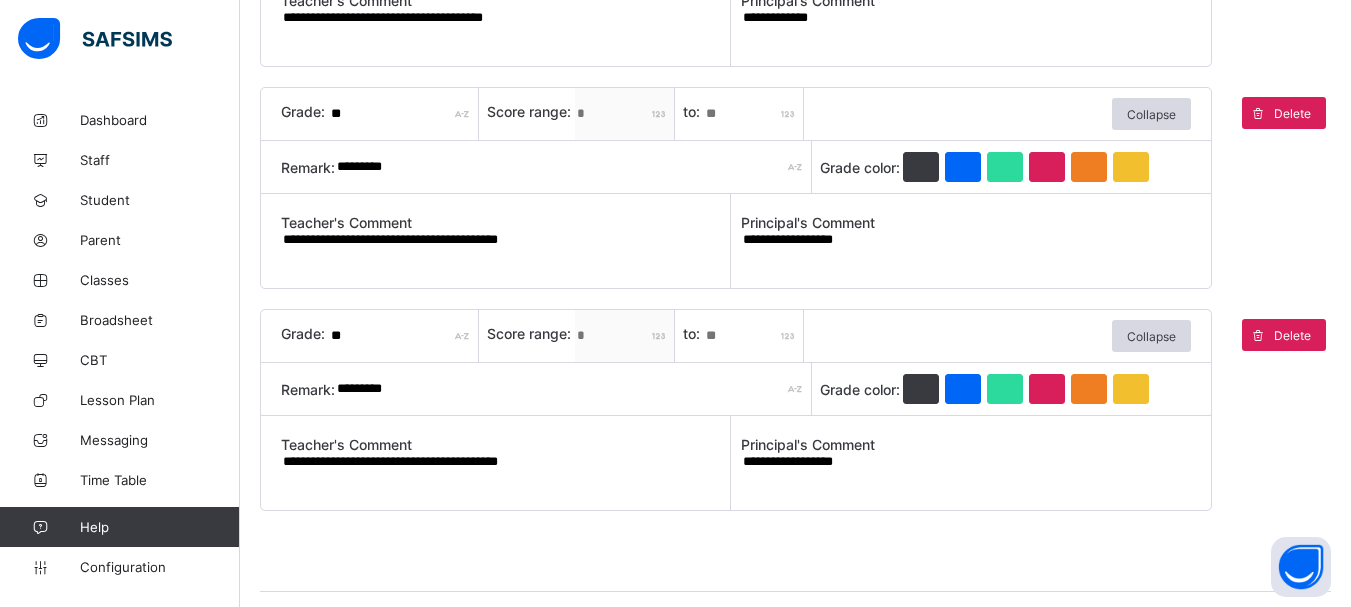 scroll, scrollTop: 1942, scrollLeft: 0, axis: vertical 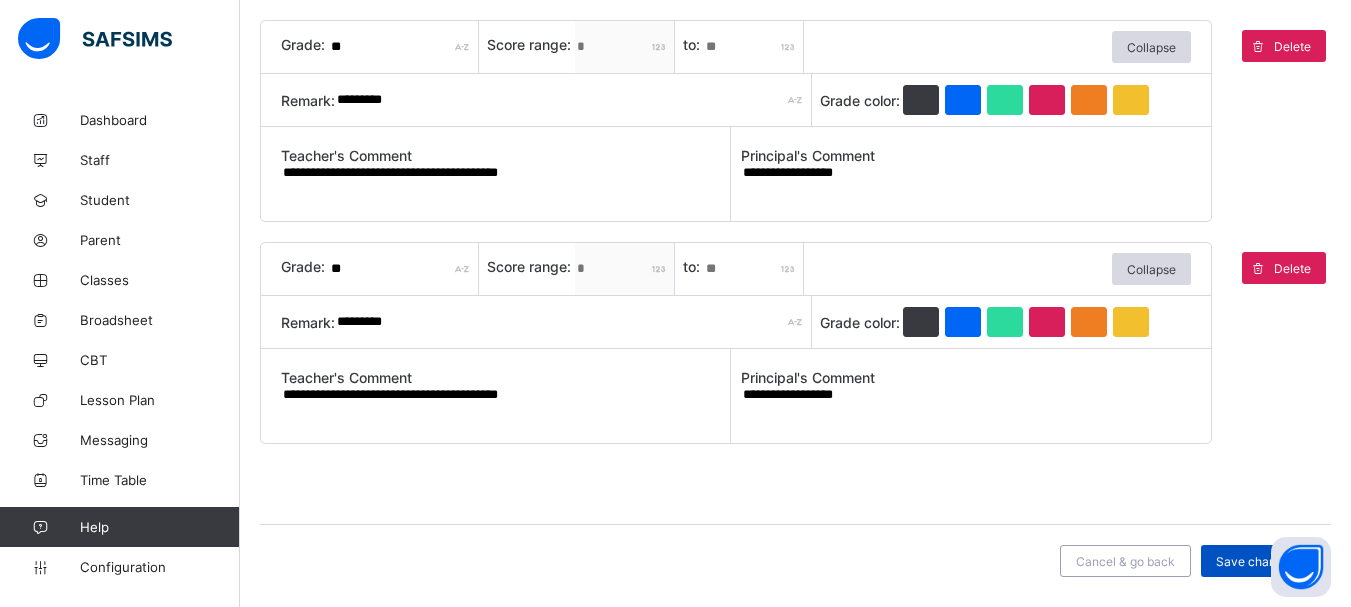 click on "Save changes" at bounding box center (1256, 561) 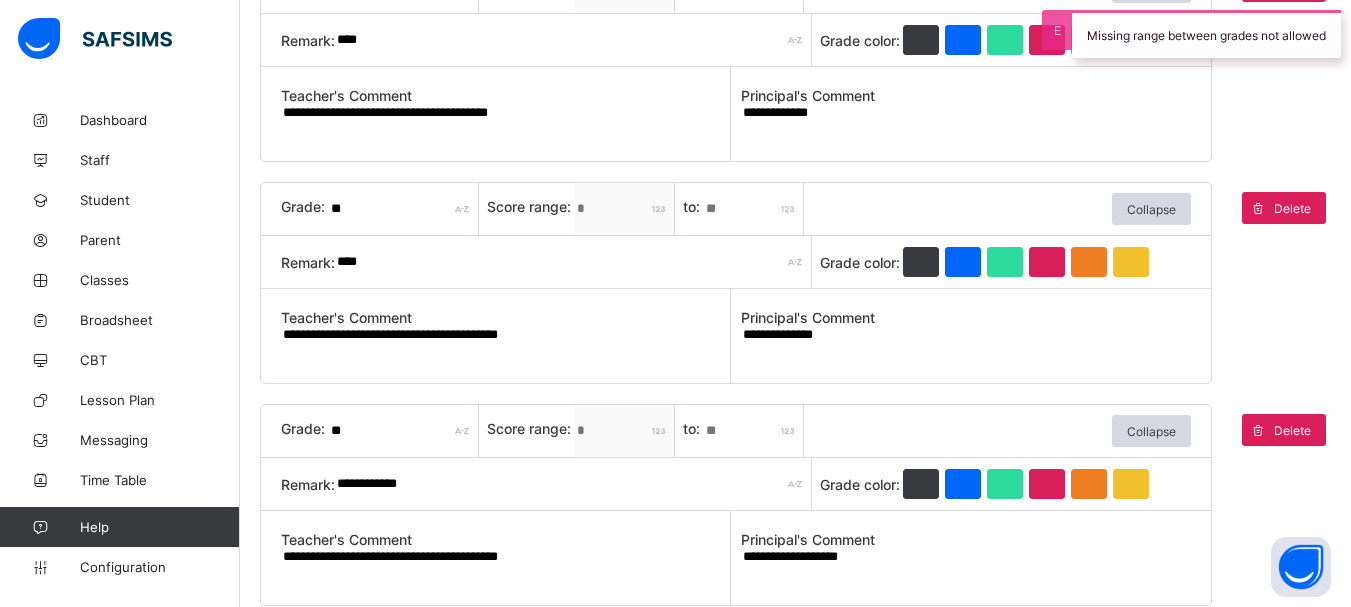 scroll, scrollTop: 0, scrollLeft: 0, axis: both 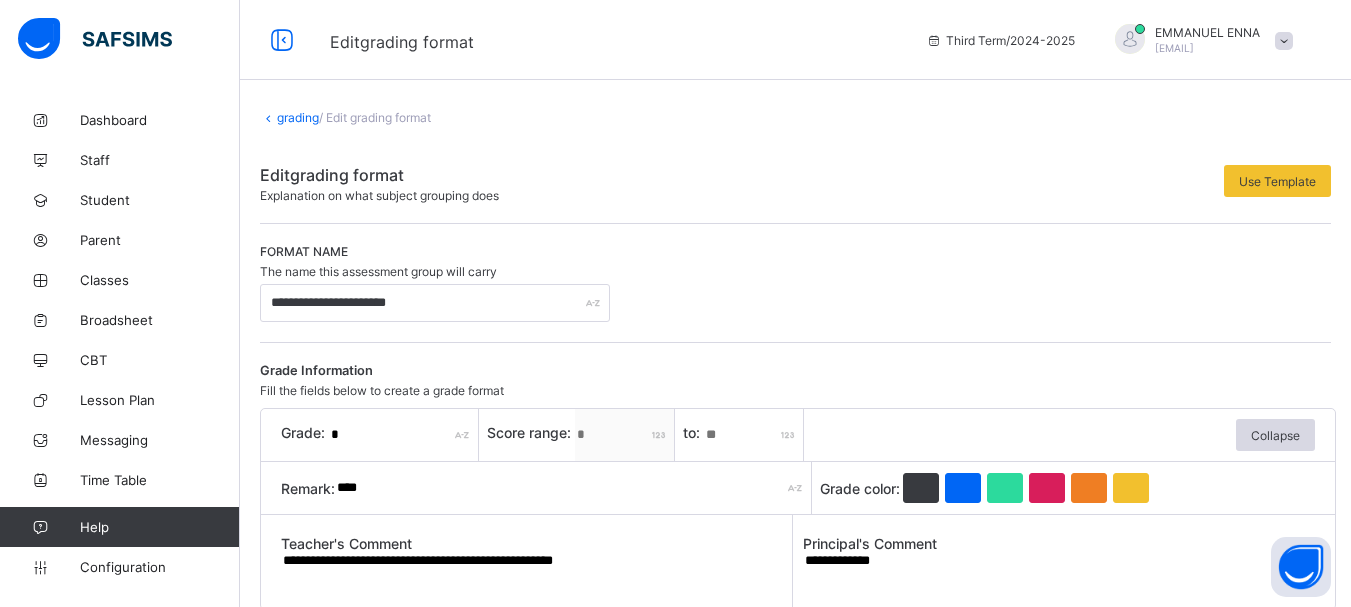 click on "**" at bounding box center [754, 435] 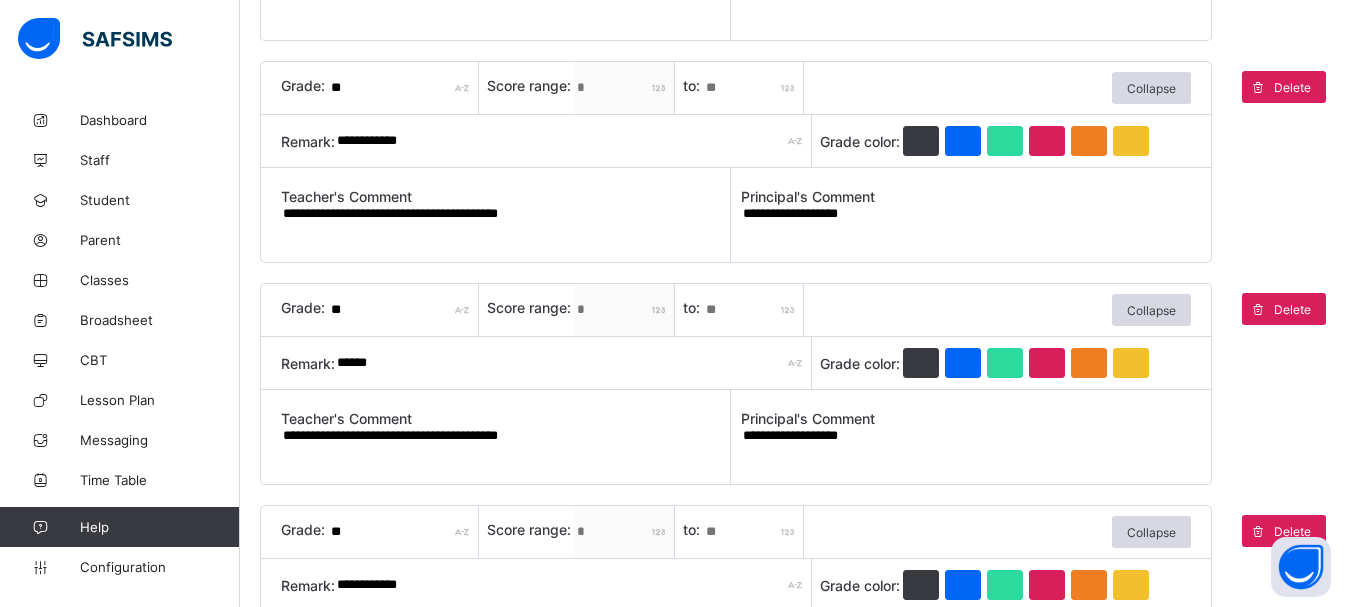 scroll, scrollTop: 1942, scrollLeft: 0, axis: vertical 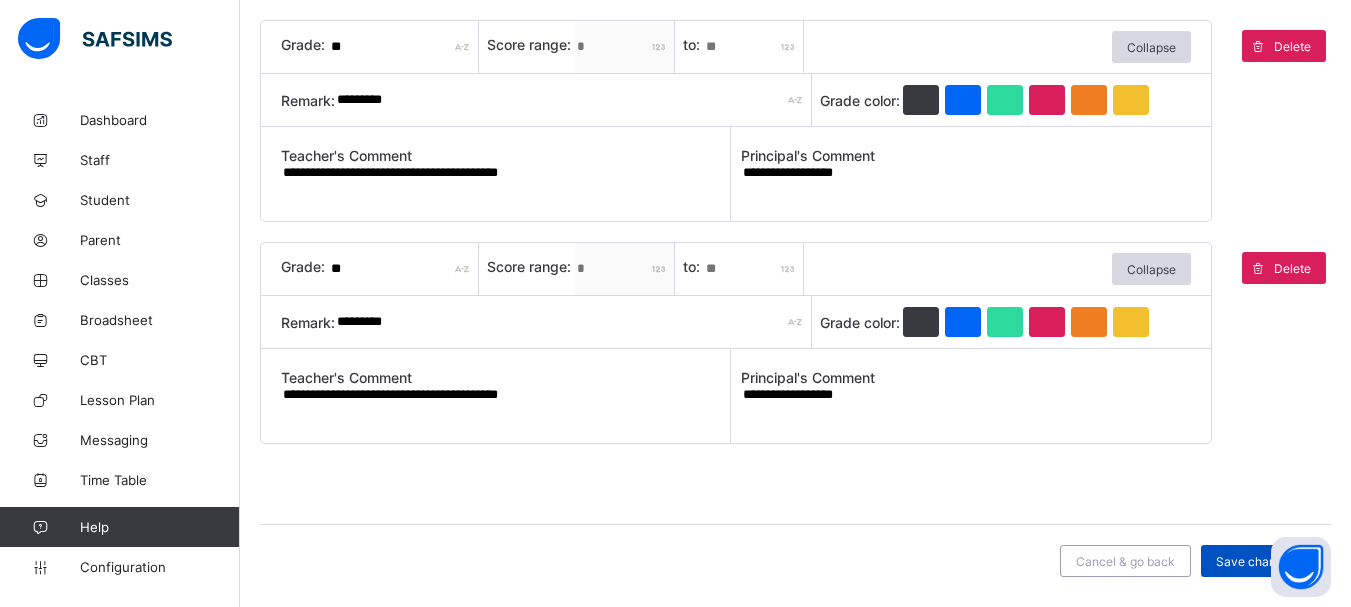 click on "Save changes" at bounding box center [1256, 561] 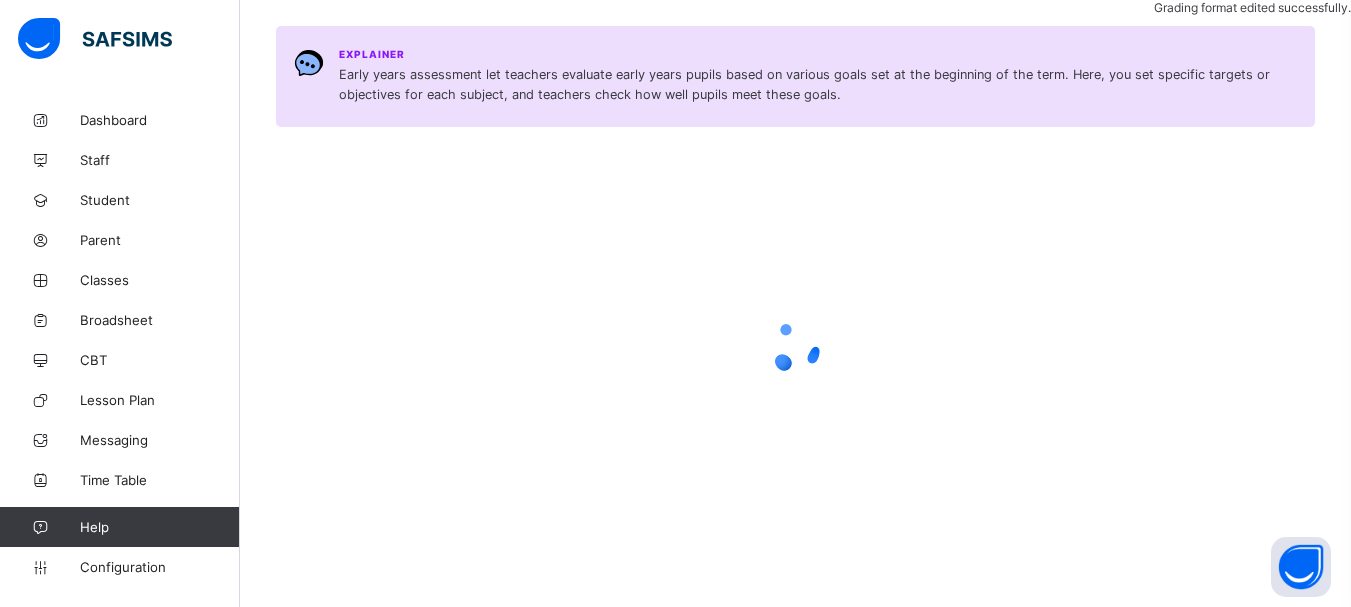 scroll, scrollTop: 0, scrollLeft: 0, axis: both 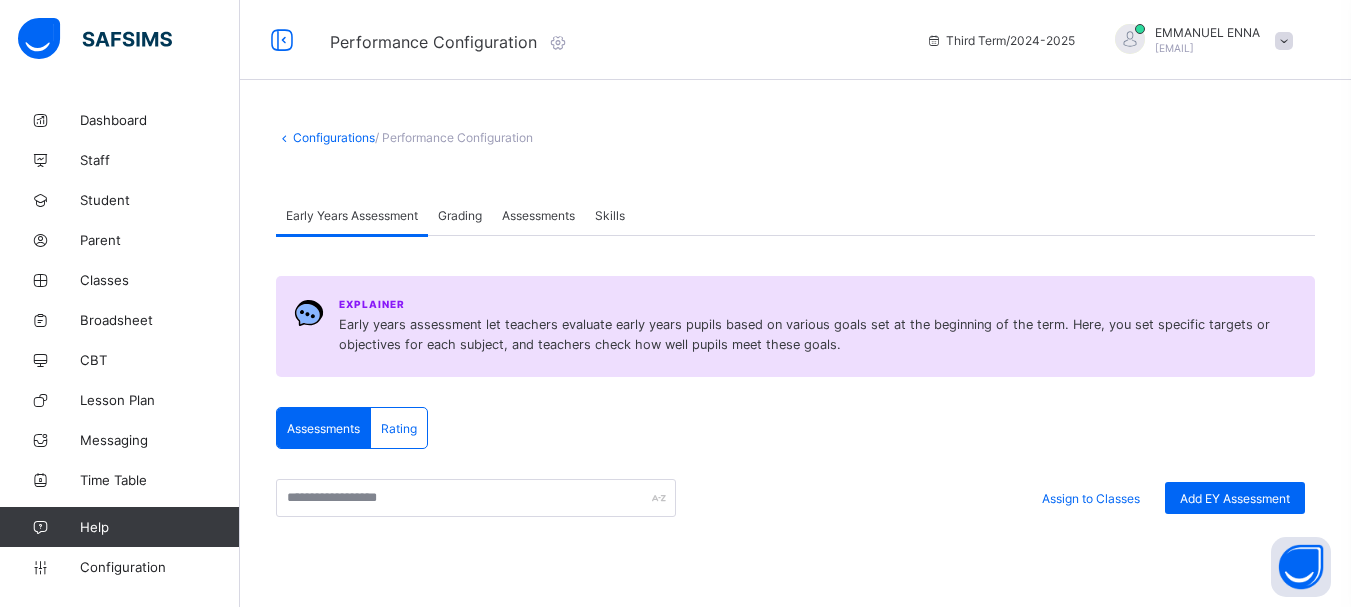click on "Grading" at bounding box center [460, 215] 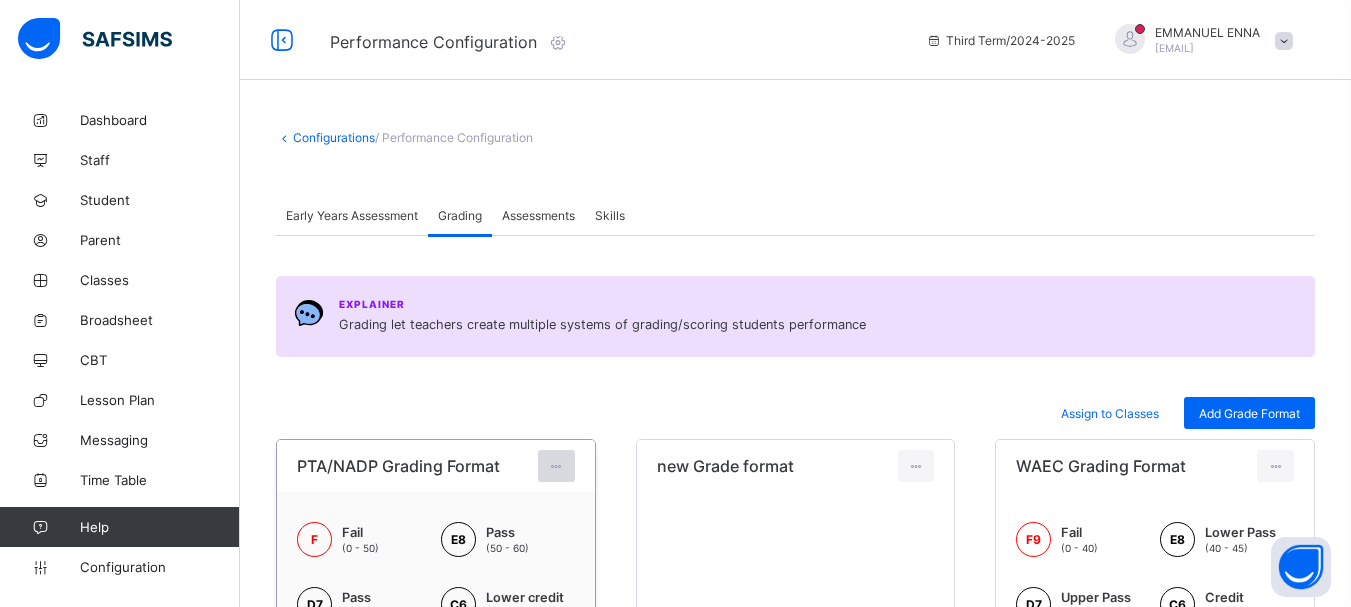 click at bounding box center [556, 466] 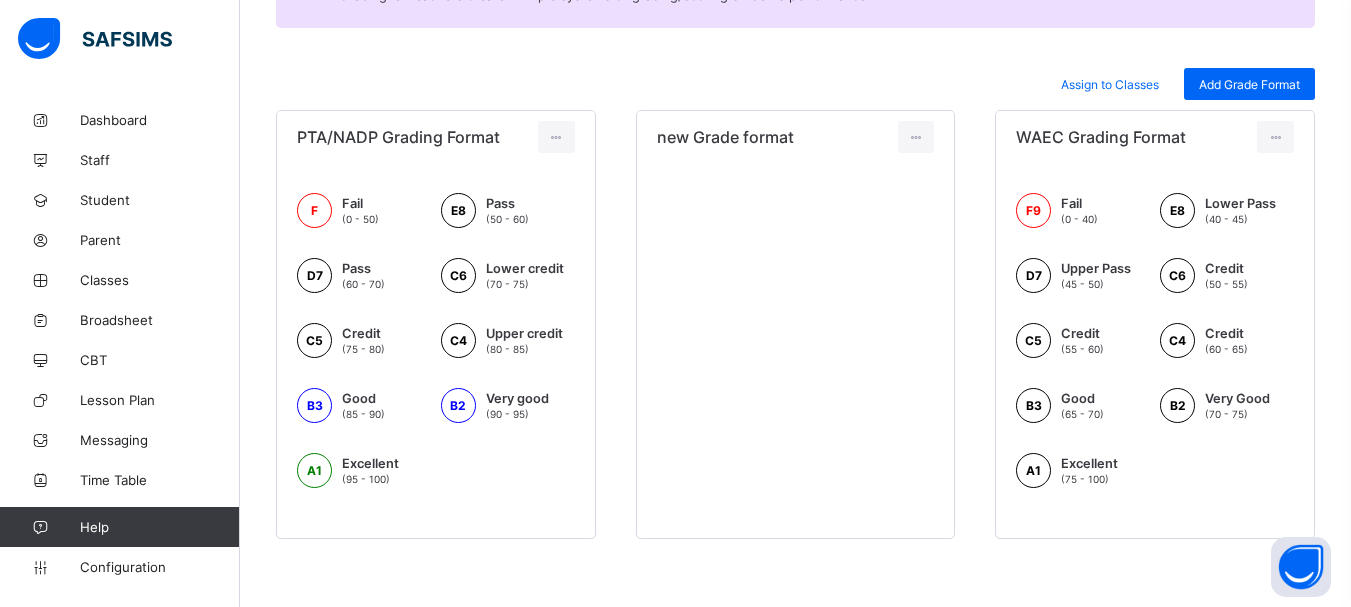 scroll, scrollTop: 331, scrollLeft: 0, axis: vertical 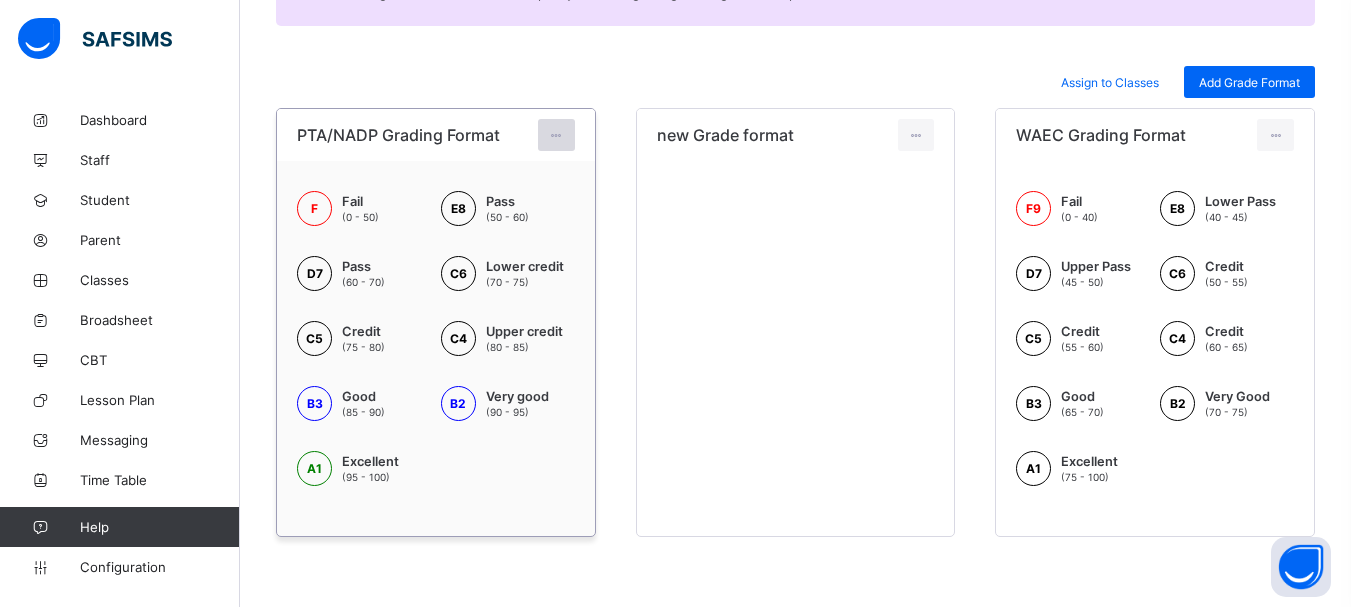 click at bounding box center [556, 135] 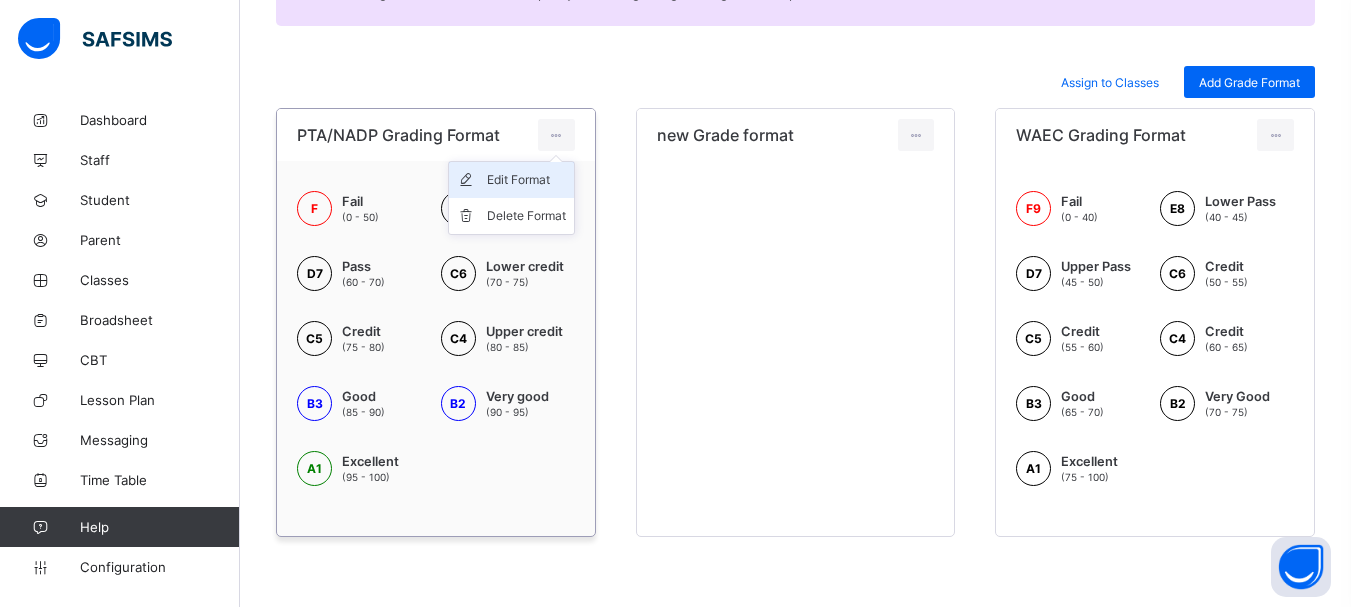 click on "Edit Format" at bounding box center (526, 180) 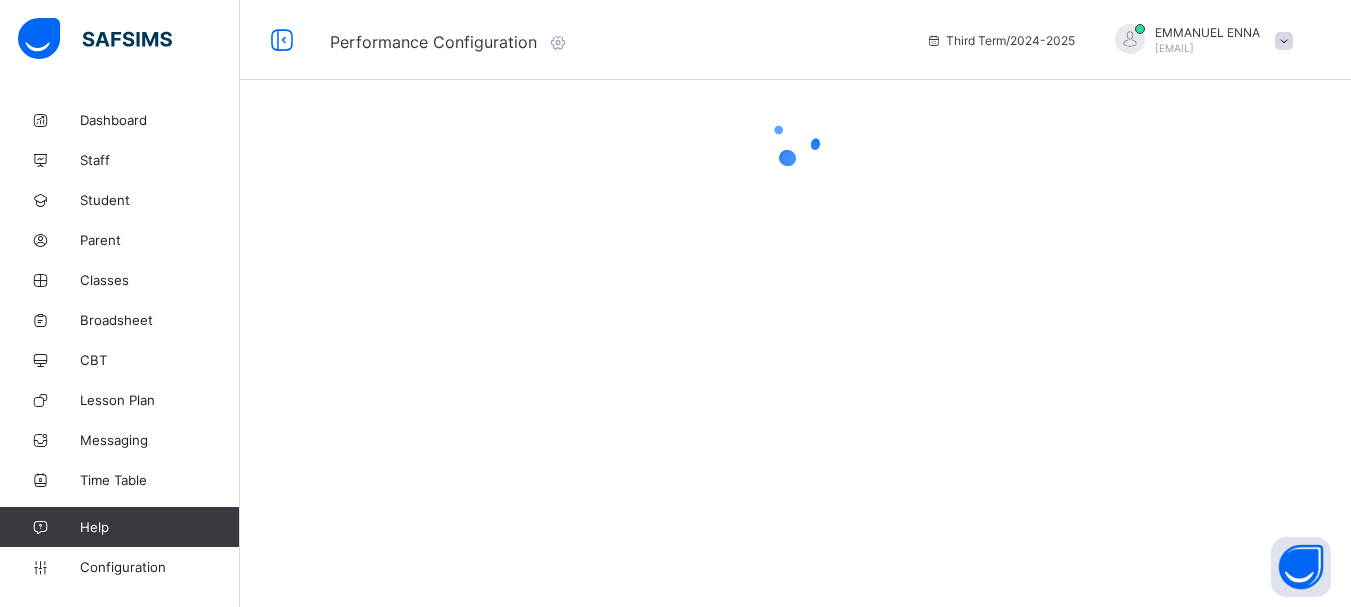 scroll, scrollTop: 0, scrollLeft: 0, axis: both 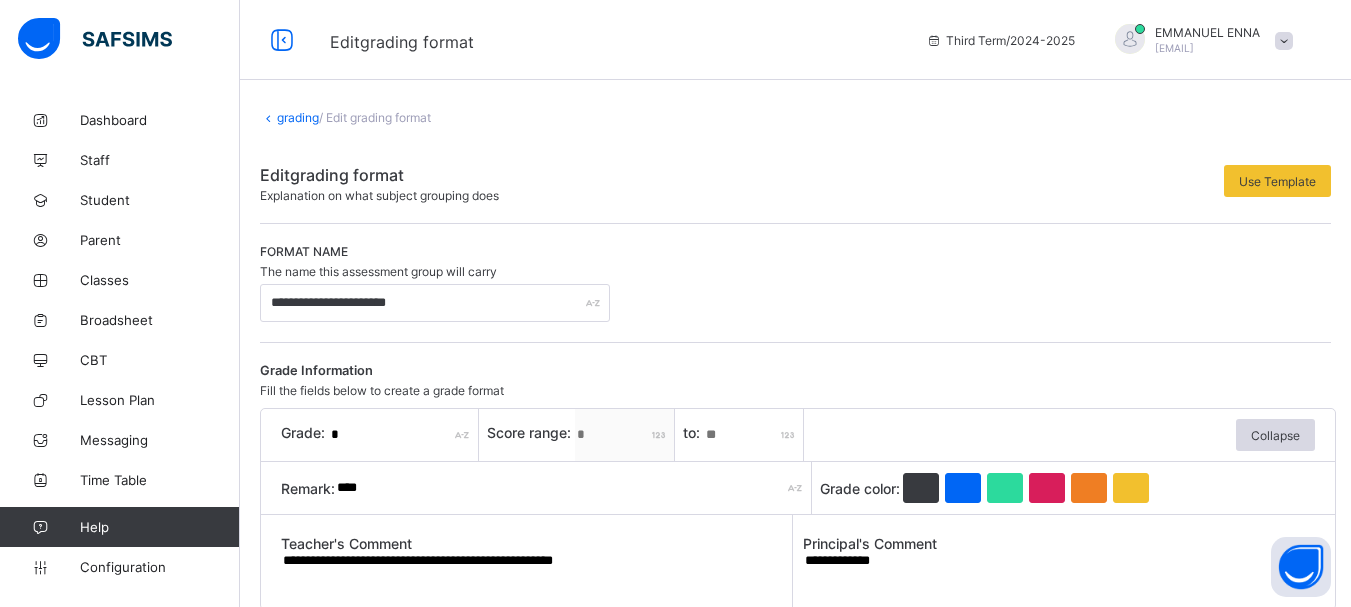 click on "/ Edit grading format" at bounding box center (375, 117) 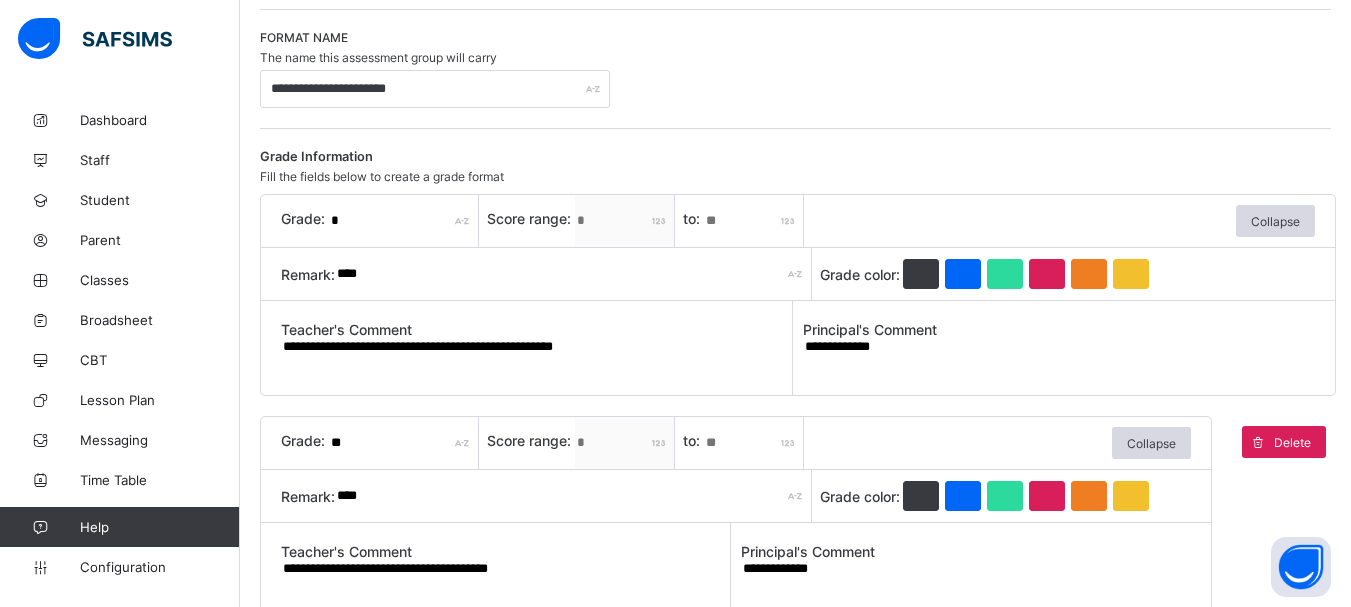 scroll, scrollTop: 210, scrollLeft: 0, axis: vertical 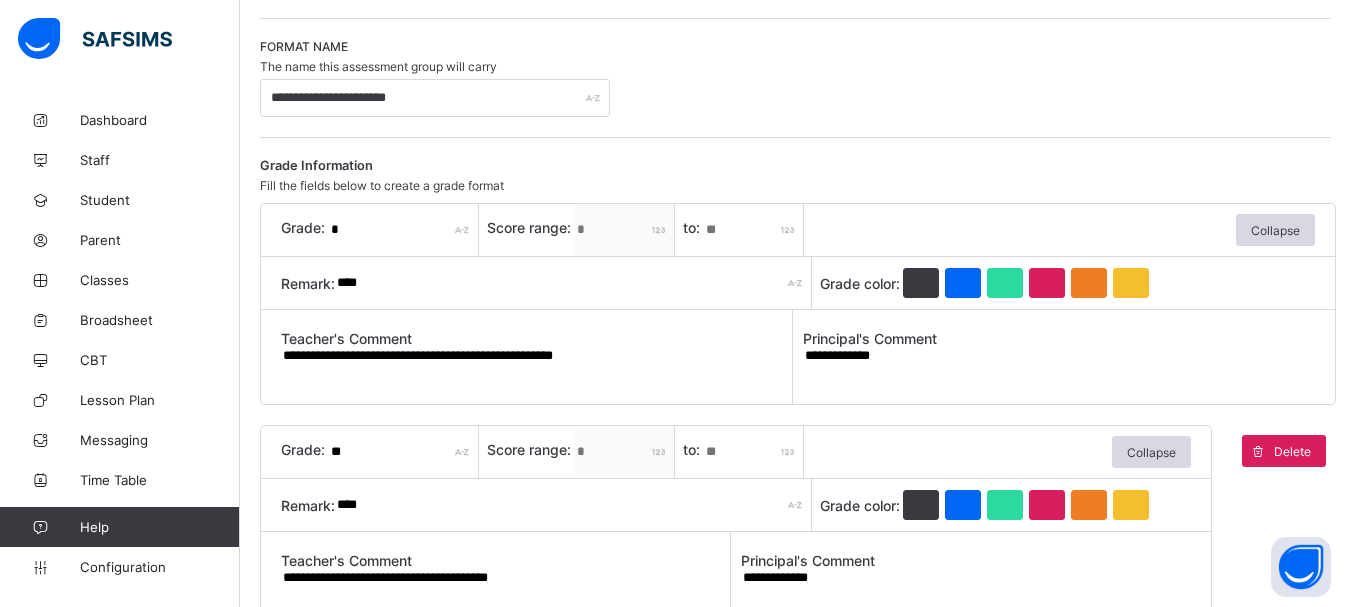 click on "**" at bounding box center [754, 230] 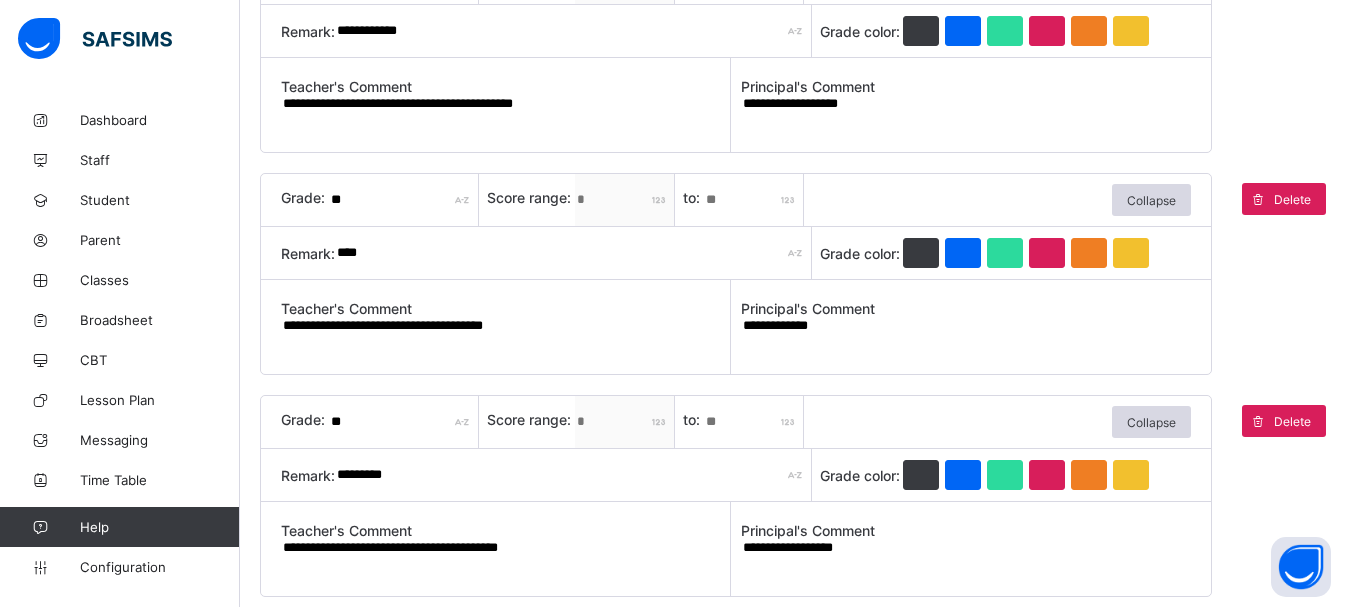 scroll, scrollTop: 1942, scrollLeft: 0, axis: vertical 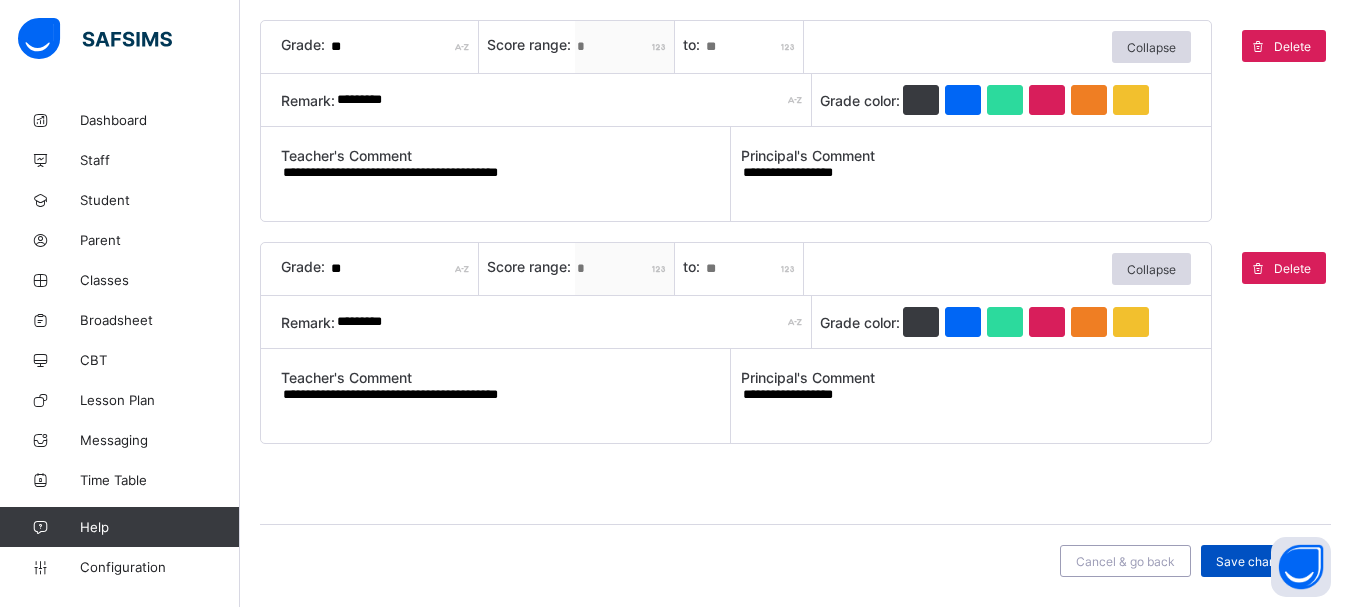 click on "Save changes" at bounding box center [1256, 561] 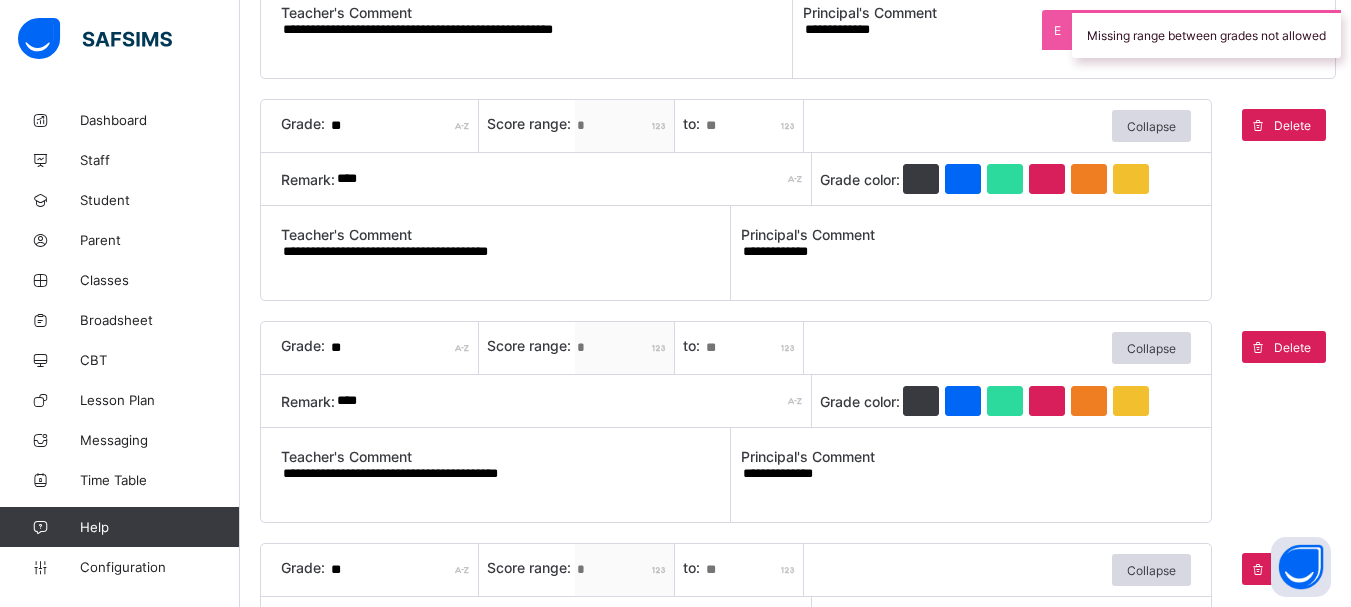 scroll, scrollTop: 0, scrollLeft: 0, axis: both 